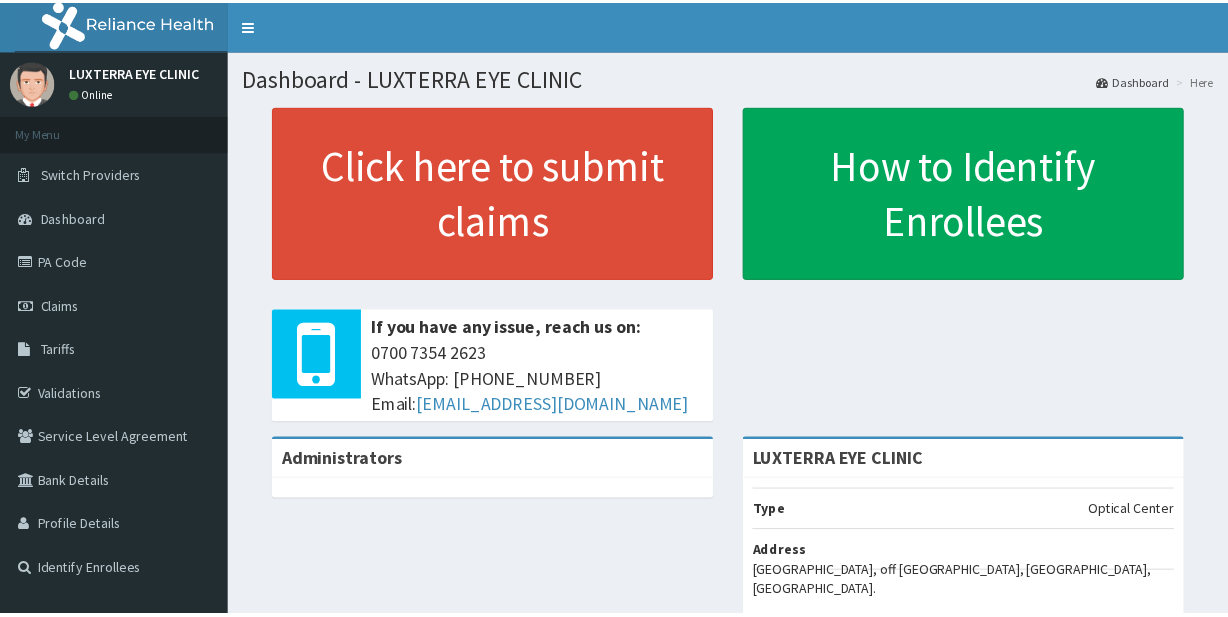 scroll, scrollTop: 0, scrollLeft: 0, axis: both 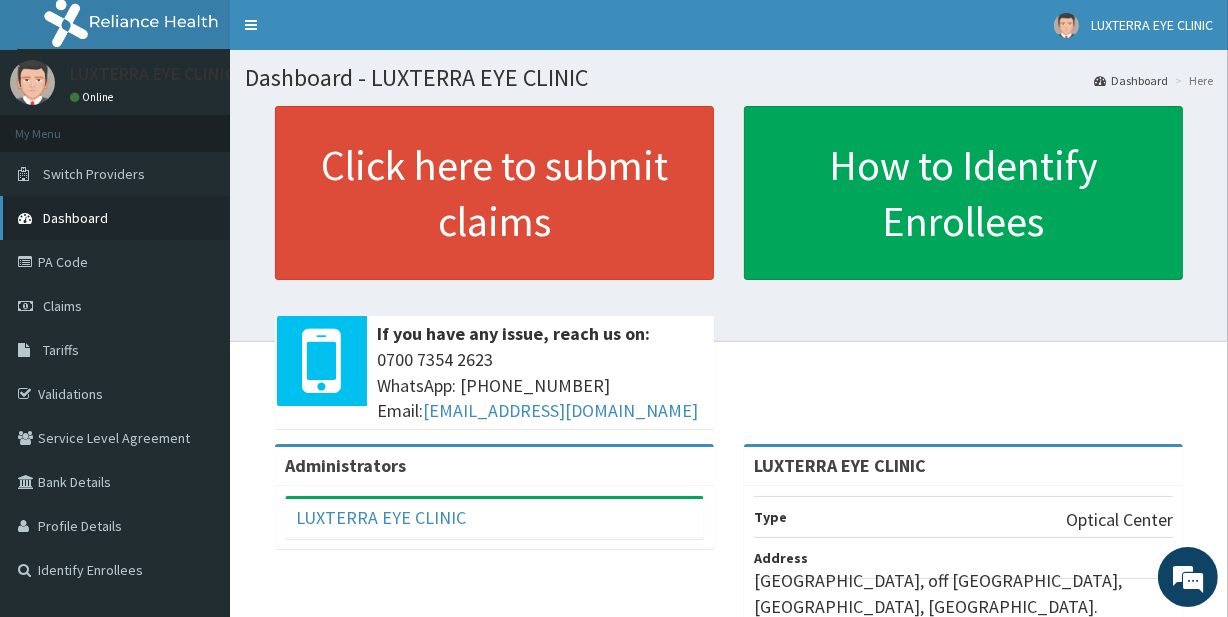 click on "Dashboard" at bounding box center [75, 218] 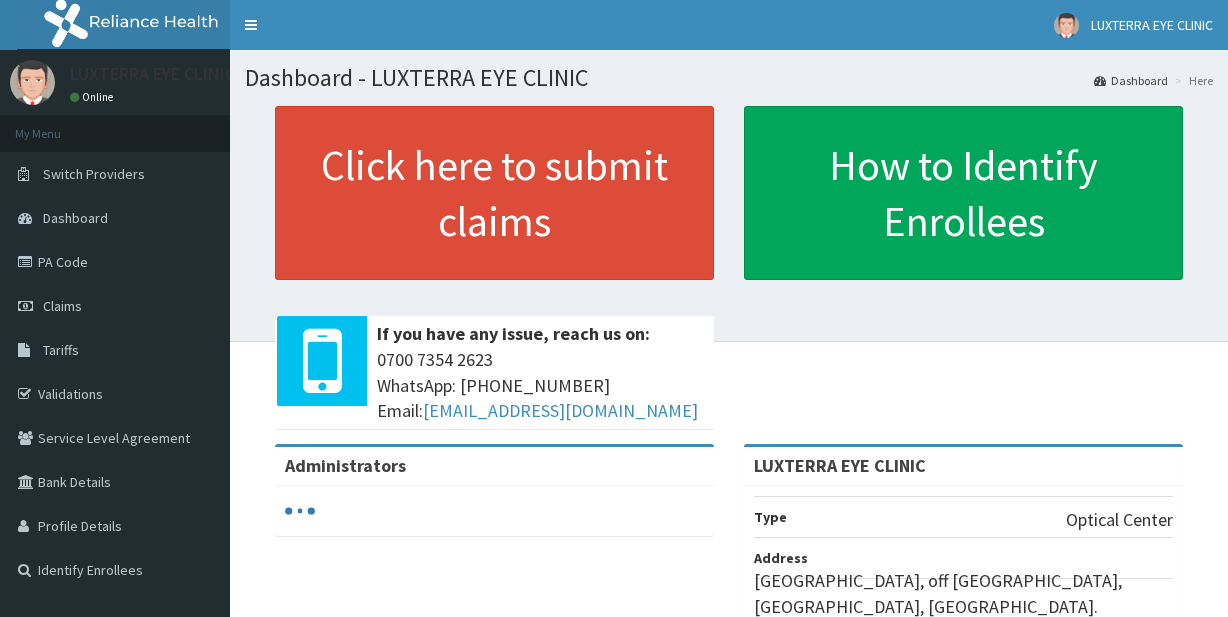scroll, scrollTop: 0, scrollLeft: 0, axis: both 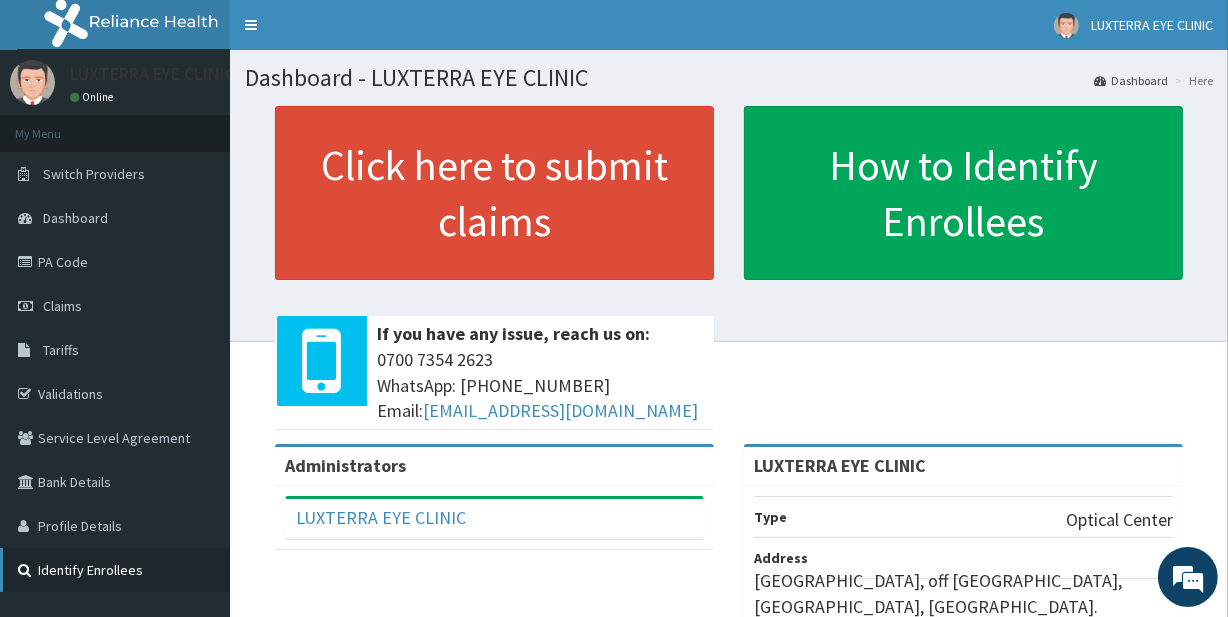 click on "Identify Enrollees" at bounding box center (115, 570) 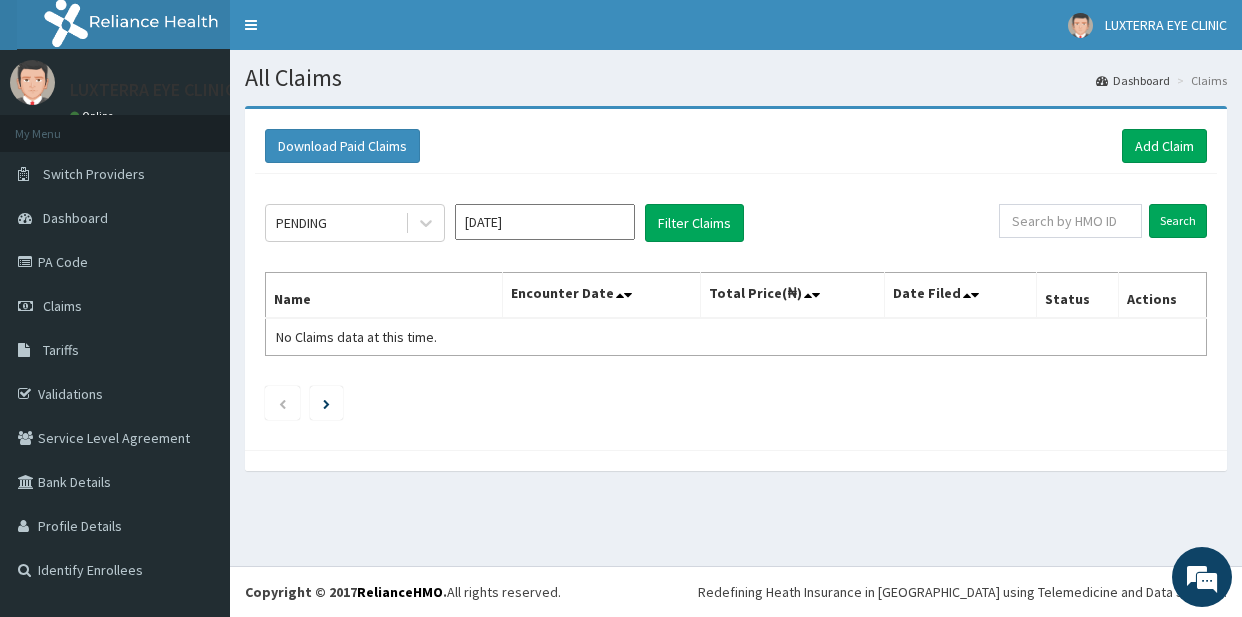 scroll, scrollTop: 0, scrollLeft: 0, axis: both 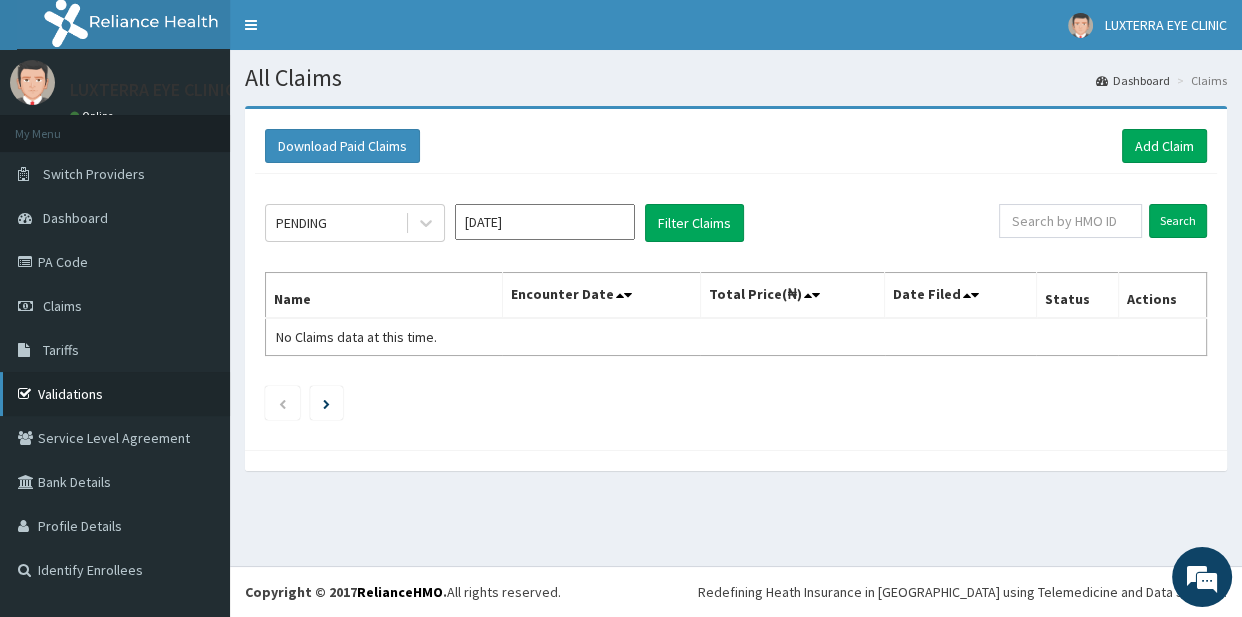 click on "Validations" at bounding box center (115, 394) 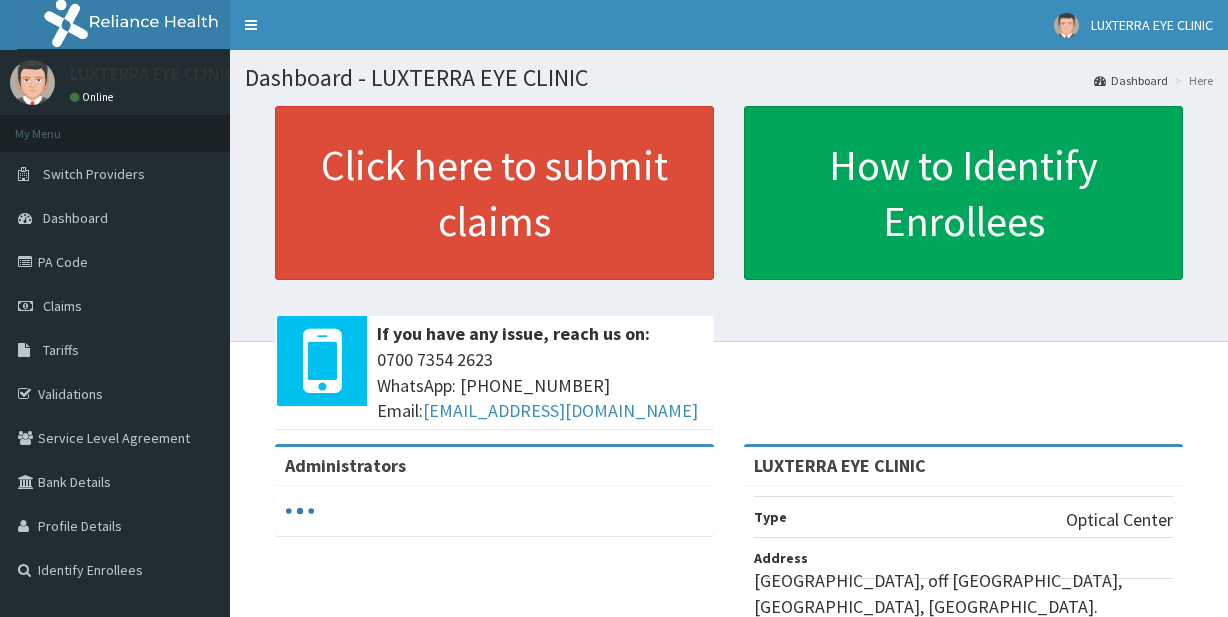 scroll, scrollTop: 0, scrollLeft: 0, axis: both 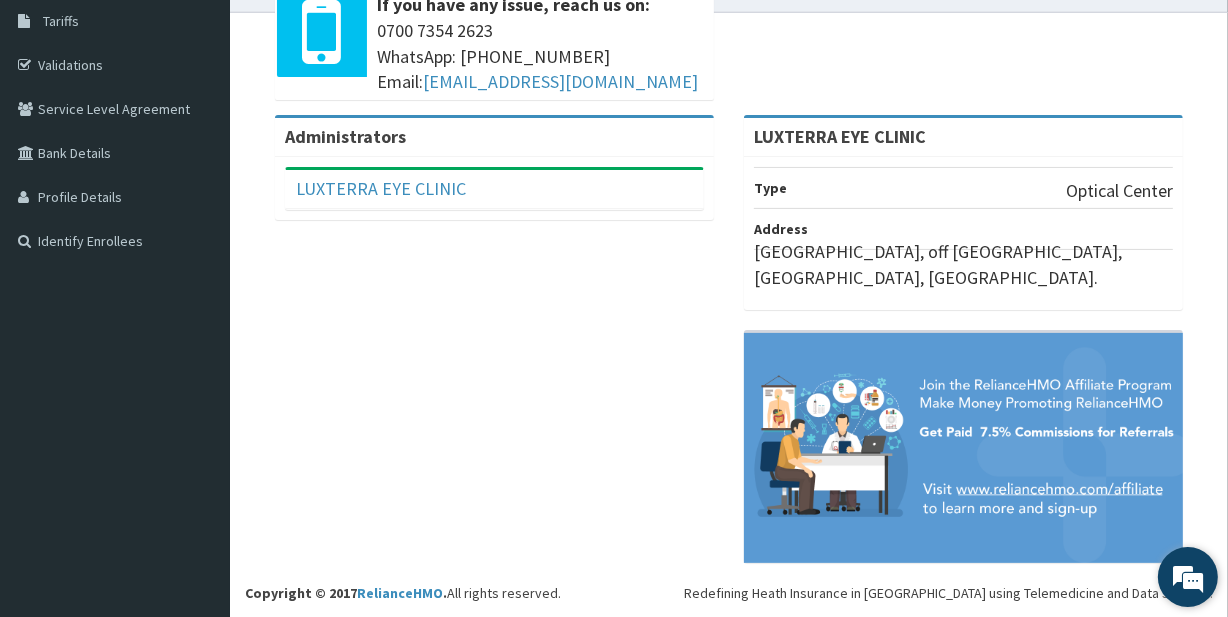 click at bounding box center (1188, 577) 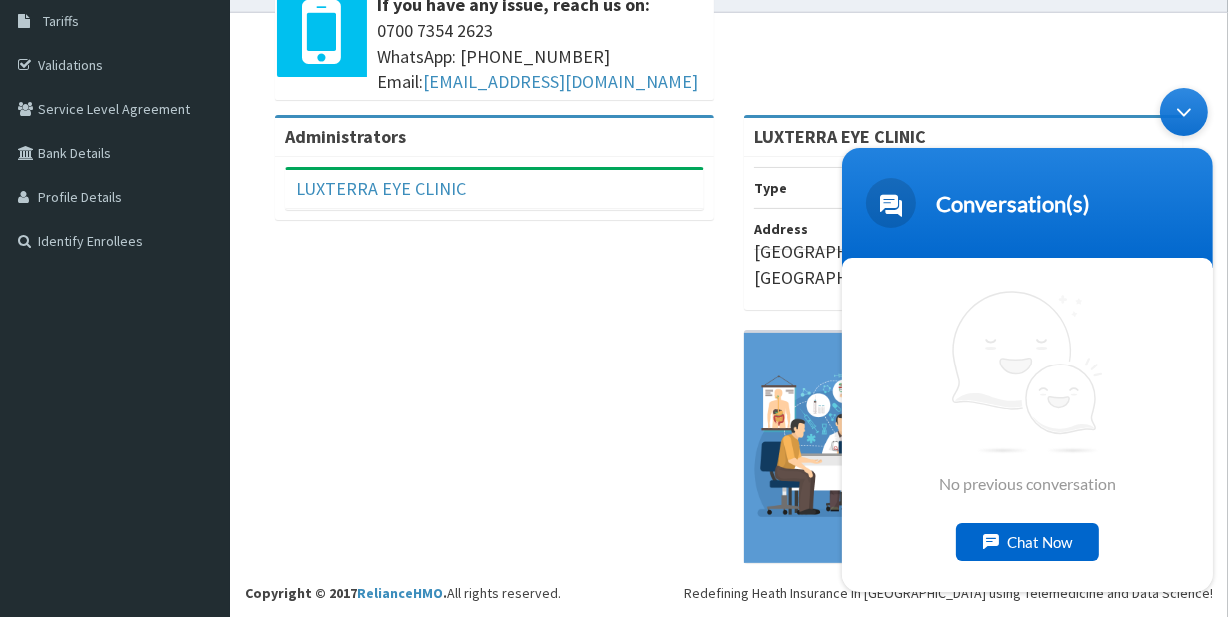 click on "No previous conversation Chat Now" at bounding box center (1026, 424) 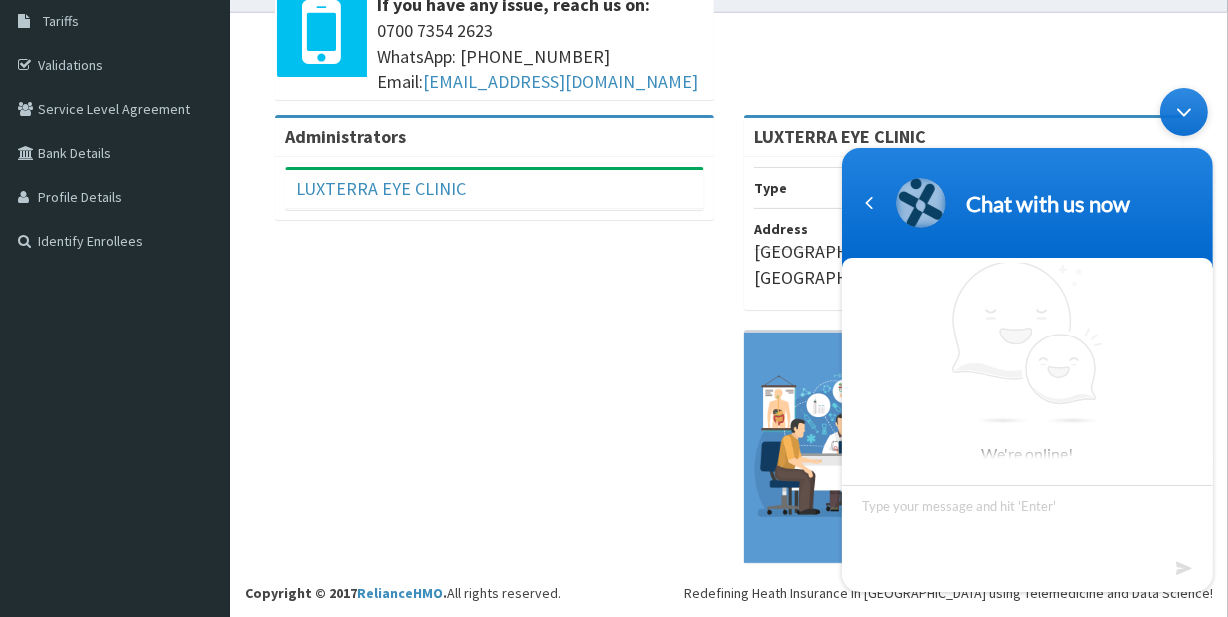 type on "g" 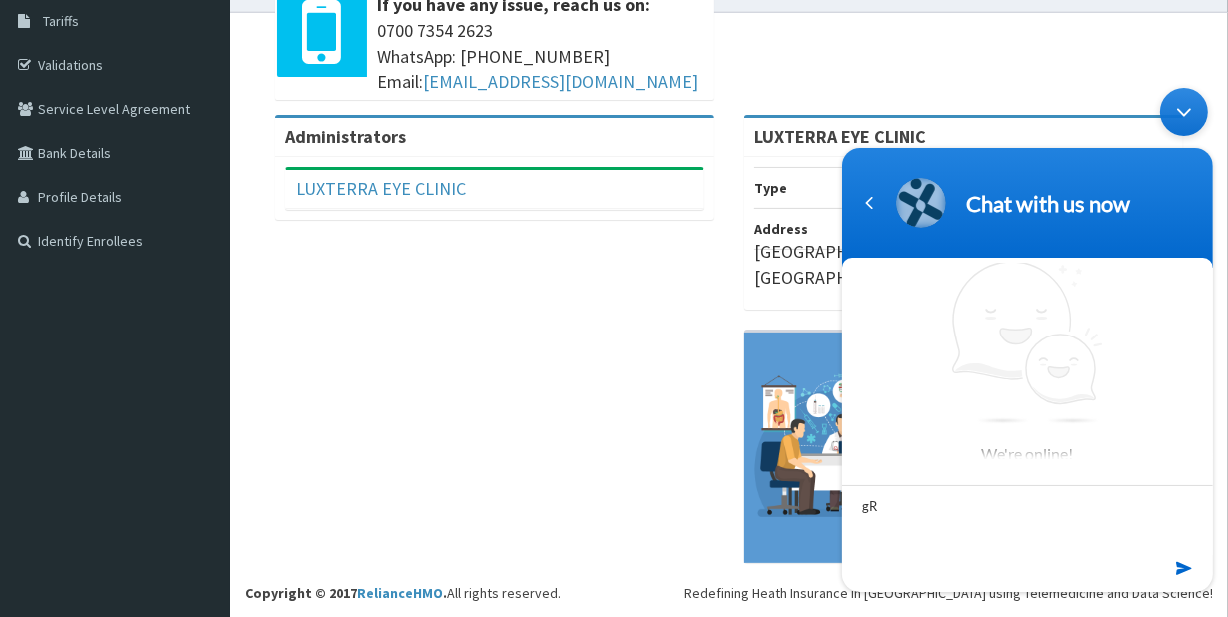 type on "g" 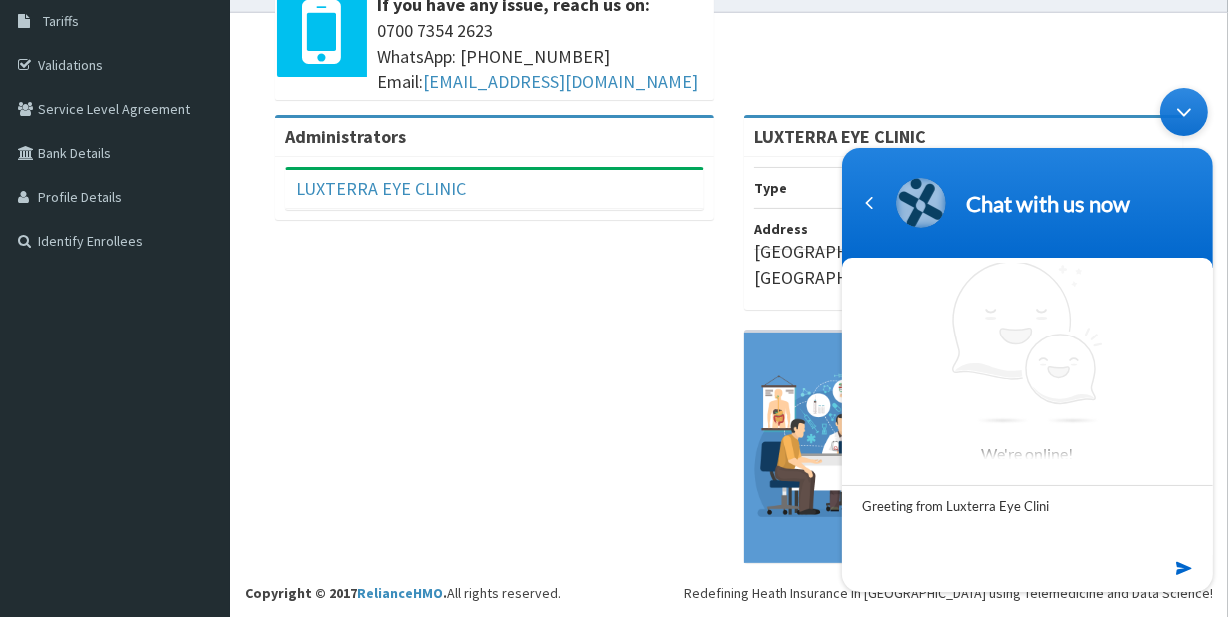 type on "Greeting from Luxterra Eye Clinic" 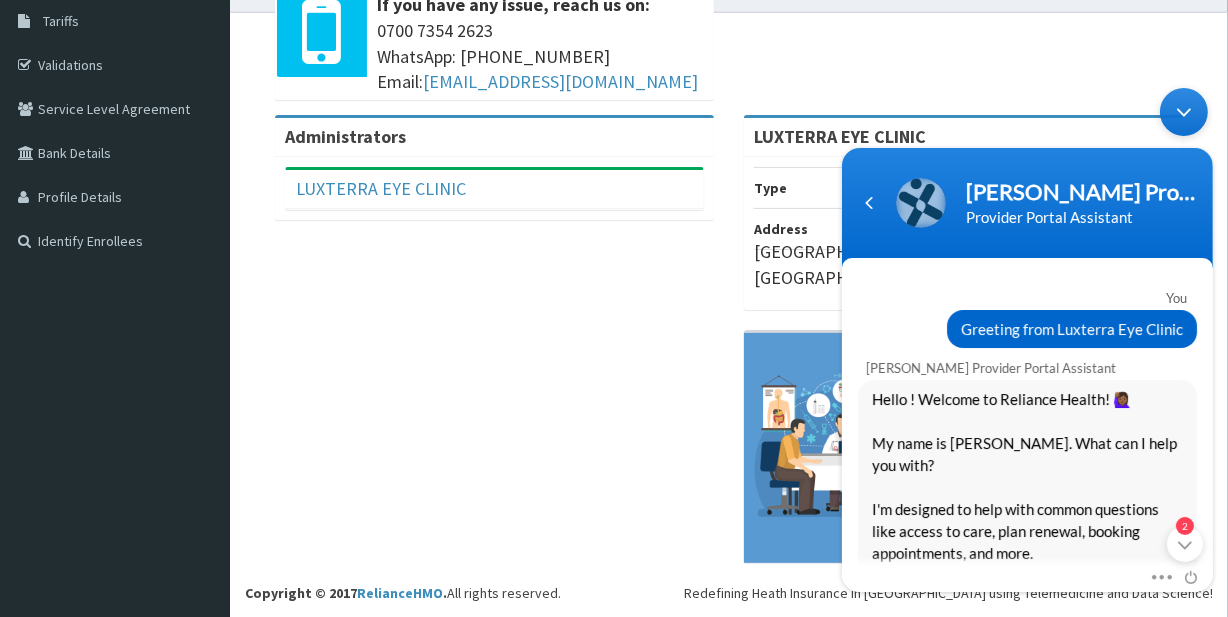 scroll, scrollTop: 0, scrollLeft: 0, axis: both 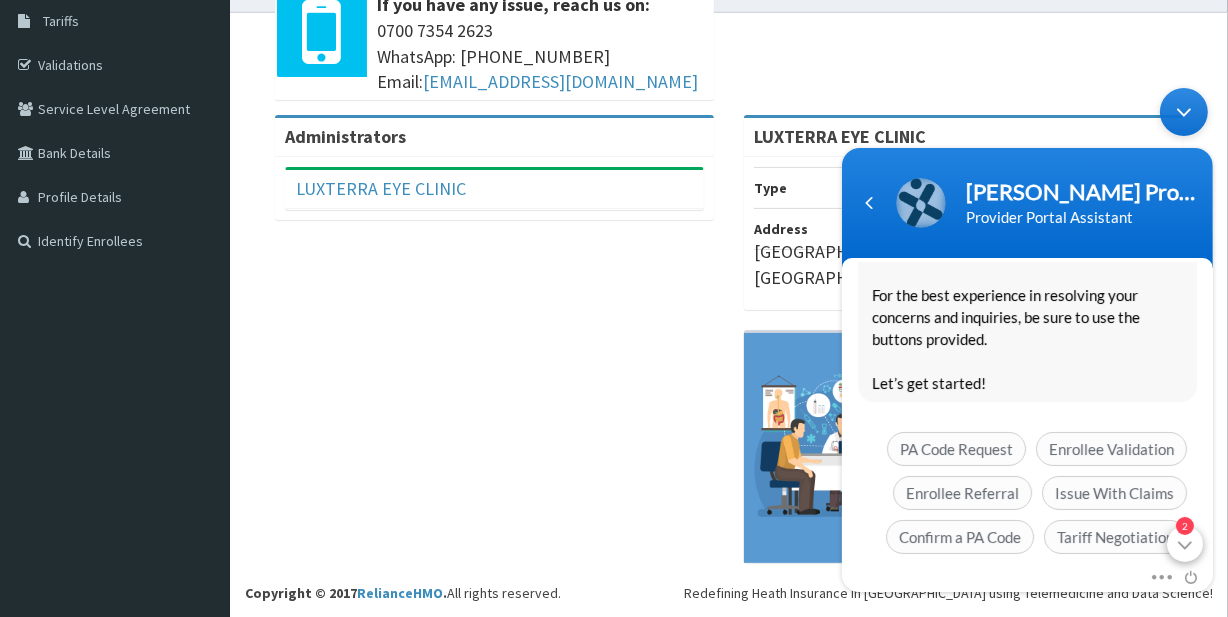 click on "2" at bounding box center [1184, 543] 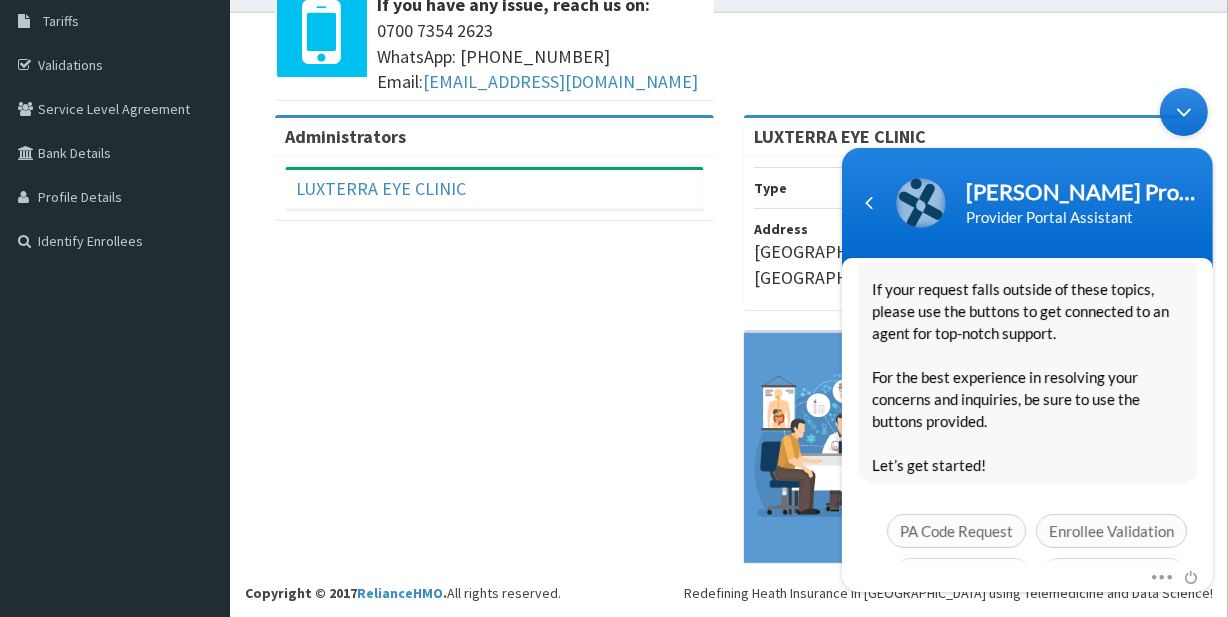 scroll, scrollTop: 390, scrollLeft: 0, axis: vertical 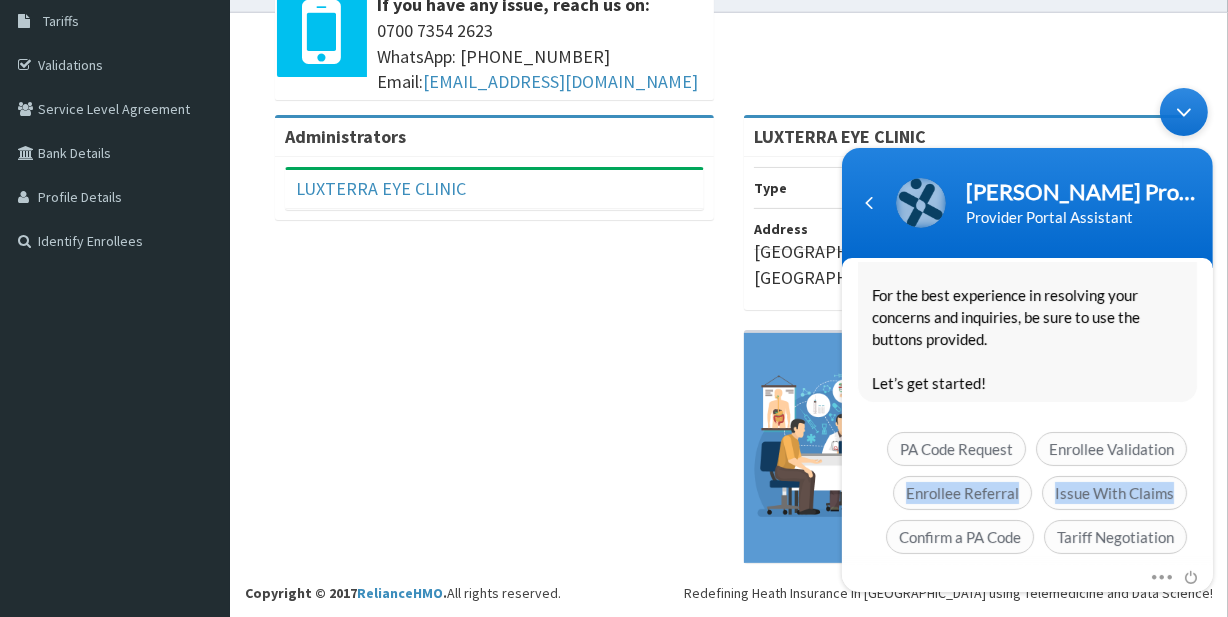 drag, startPoint x: 1207, startPoint y: 462, endPoint x: 1194, endPoint y: 395, distance: 68.24954 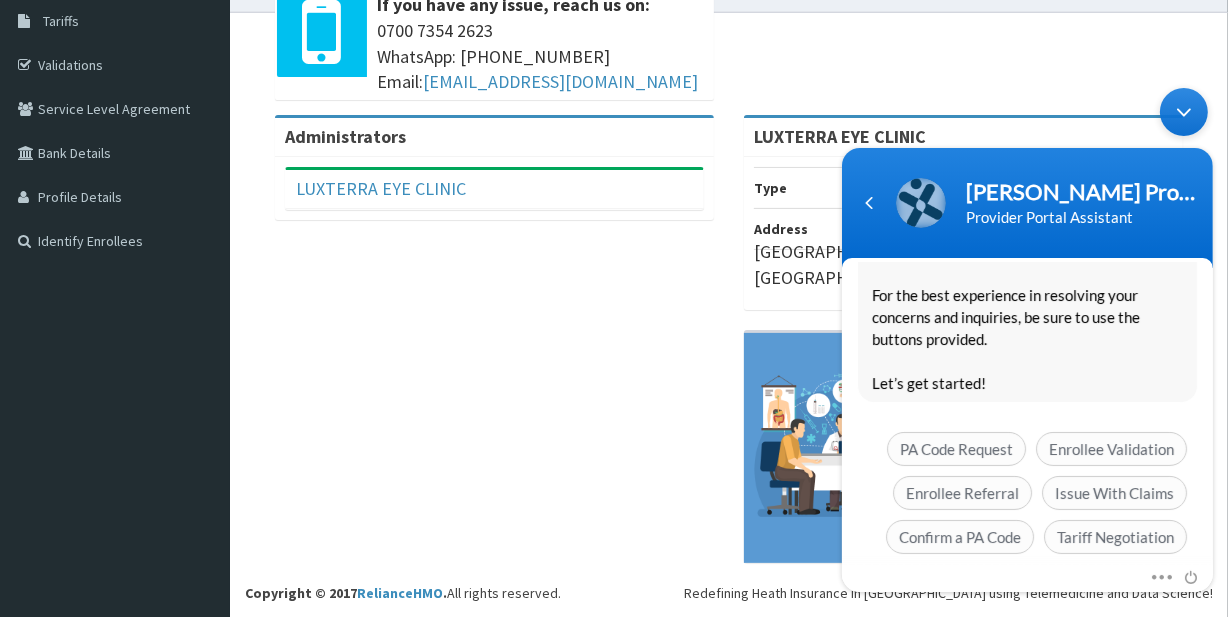 click on "Hello ! Welcome to Reliance Health! 🙋🏾‍♀️ My name is Naomi. What can I help you with? I'm designed to help with common questions like access to care, plan renewal, booking appointments, and more. If your request falls outside of these topics, please use the buttons to get connected to an agent for top-notch support. For the best experience in resolving your concerns and inquiries, be sure to use the buttons provided. Let’s get started!" at bounding box center [1026, 195] 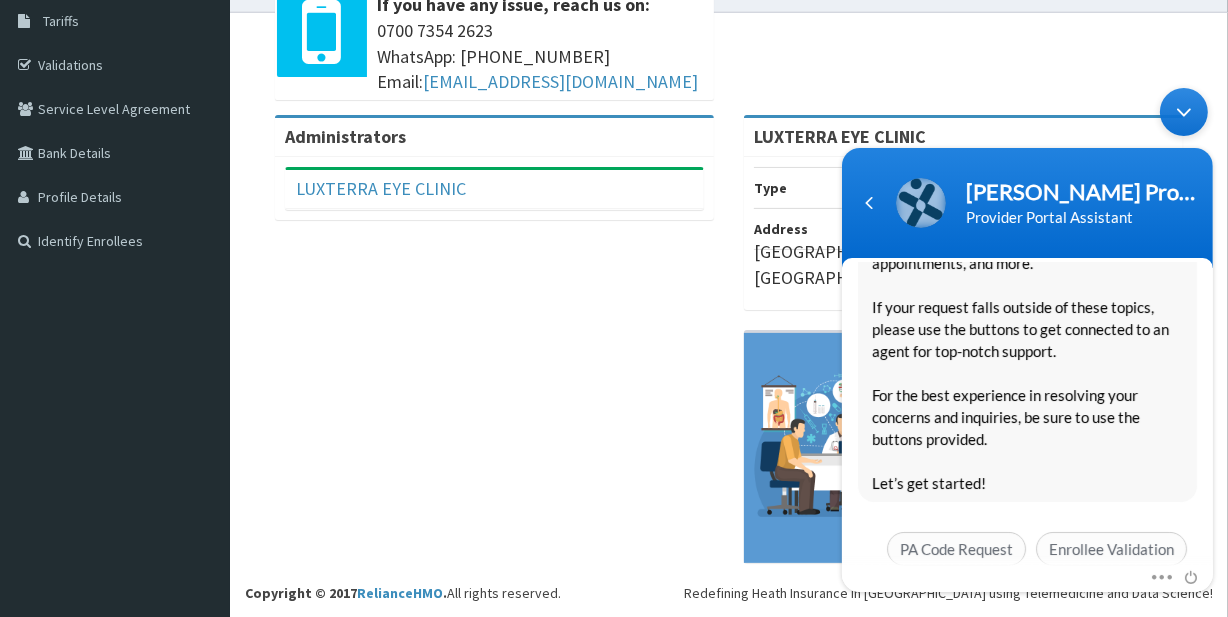 scroll, scrollTop: 390, scrollLeft: 0, axis: vertical 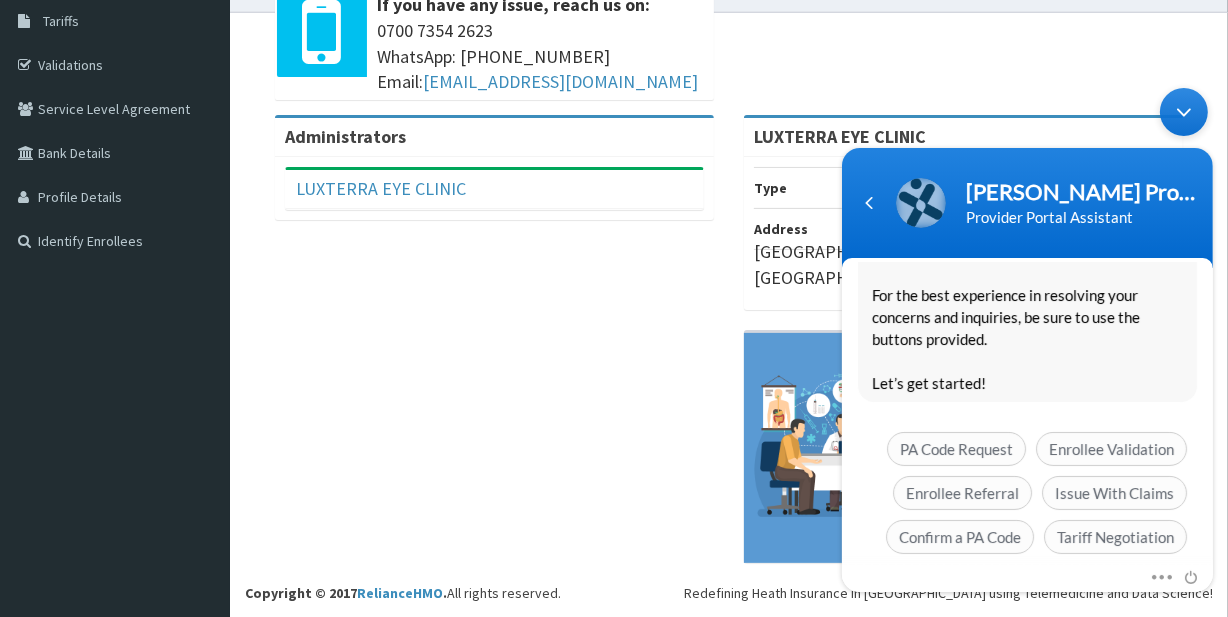 click on "You  Greeting from Luxterra Eye Clinic Naomi Provider Portal Assistant  Hello ! Welcome to Reliance Health! 🙋🏾‍♀️ My name is Naomi. What can I help you with? I'm designed to help with common questions like access to care, plan renewal, booking appointments, and more. If your request falls outside of these topics, please use the buttons to get connected to an agent for top-notch support. For the best experience in resolving your concerns and inquiries, be sure to use the buttons provided. Let’s get started! PA Code Request Enrollee Validation Enrollee Referral Issue With Claims Confirm a PA Code Tariff Negotiation" at bounding box center (1026, 413) 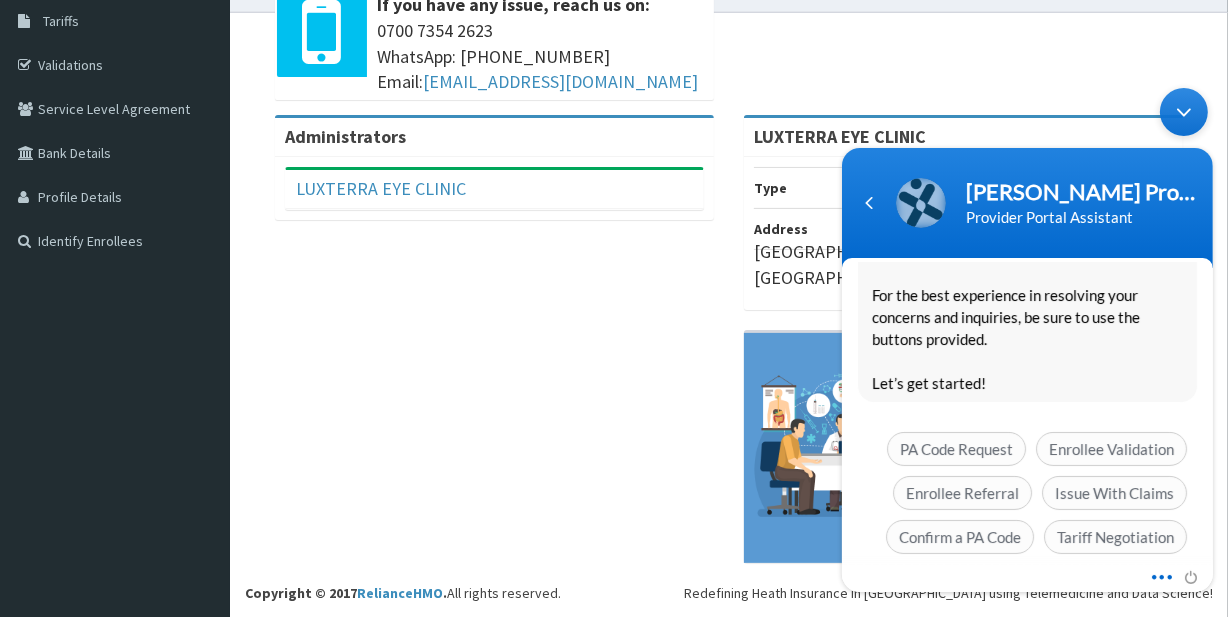 click at bounding box center (1156, 574) 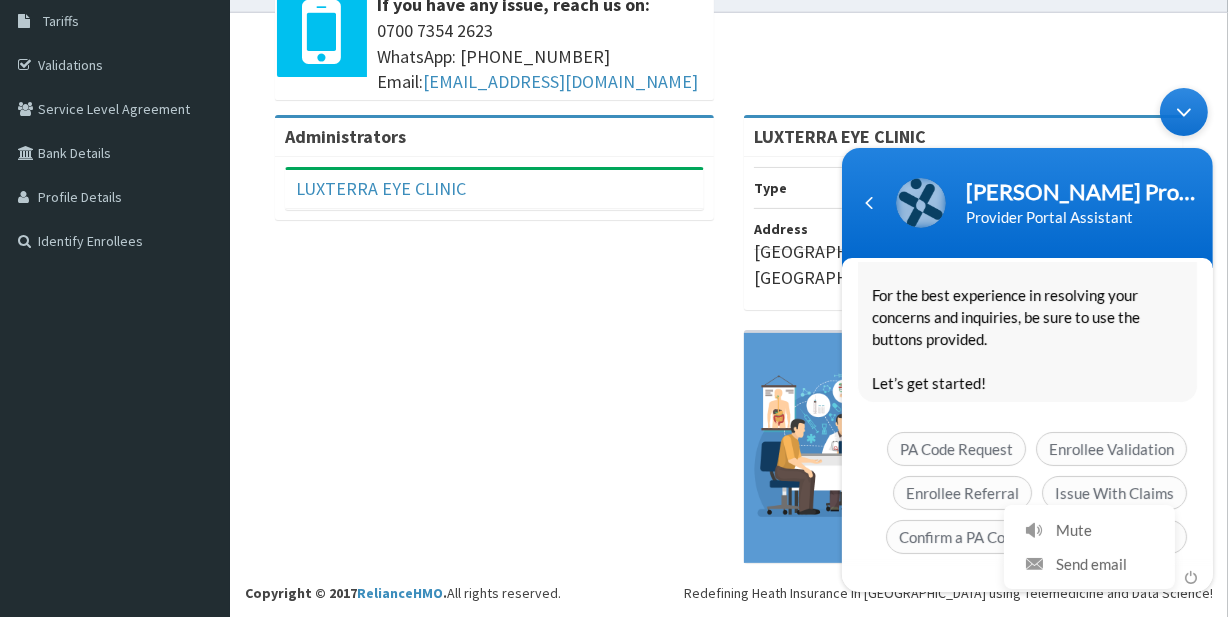 click on "You  Greeting from Luxterra Eye Clinic Naomi Provider Portal Assistant  Hello ! Welcome to Reliance Health! 🙋🏾‍♀️ My name is Naomi. What can I help you with? I'm designed to help with common questions like access to care, plan renewal, booking appointments, and more. If your request falls outside of these topics, please use the buttons to get connected to an agent for top-notch support. For the best experience in resolving your concerns and inquiries, be sure to use the buttons provided. Let’s get started! PA Code Request Enrollee Validation Enrollee Referral Issue With Claims Confirm a PA Code Tariff Negotiation" at bounding box center [1026, 413] 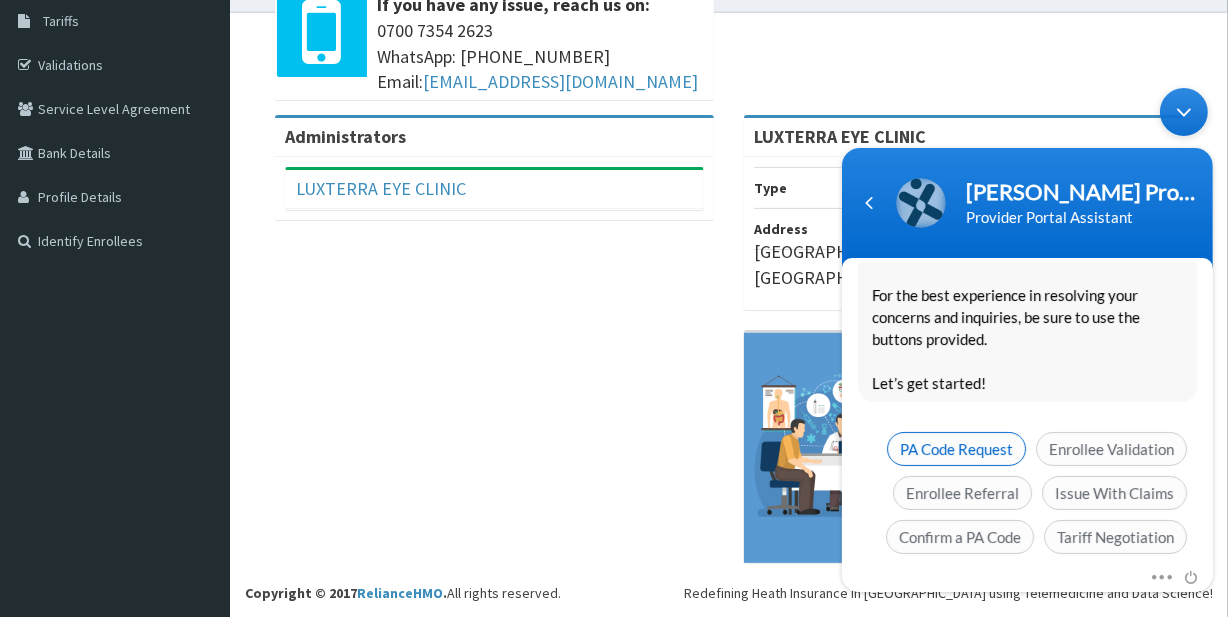 click on "PA Code Request" at bounding box center [955, 448] 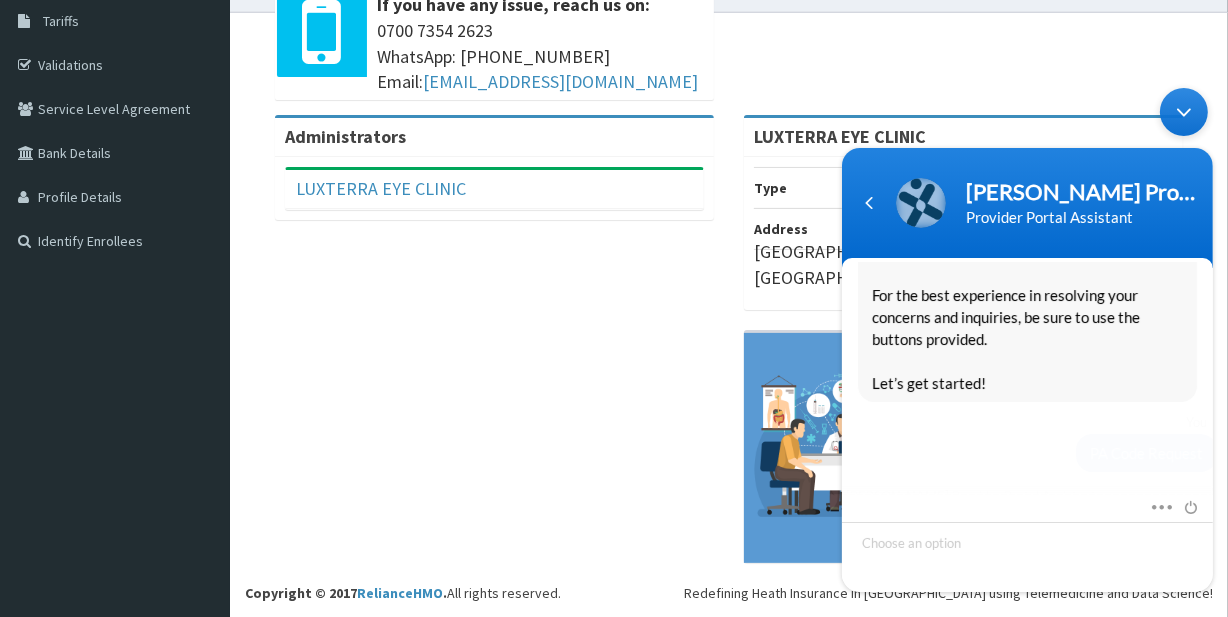 scroll, scrollTop: 416, scrollLeft: 0, axis: vertical 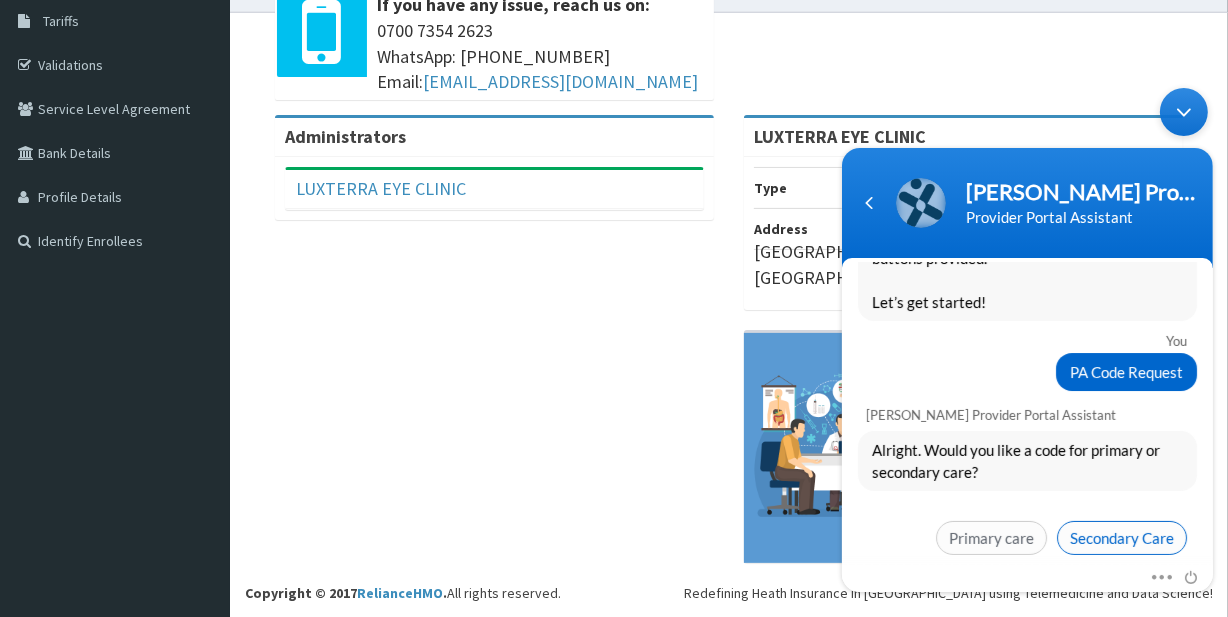 click on "Secondary Care" at bounding box center (1121, 537) 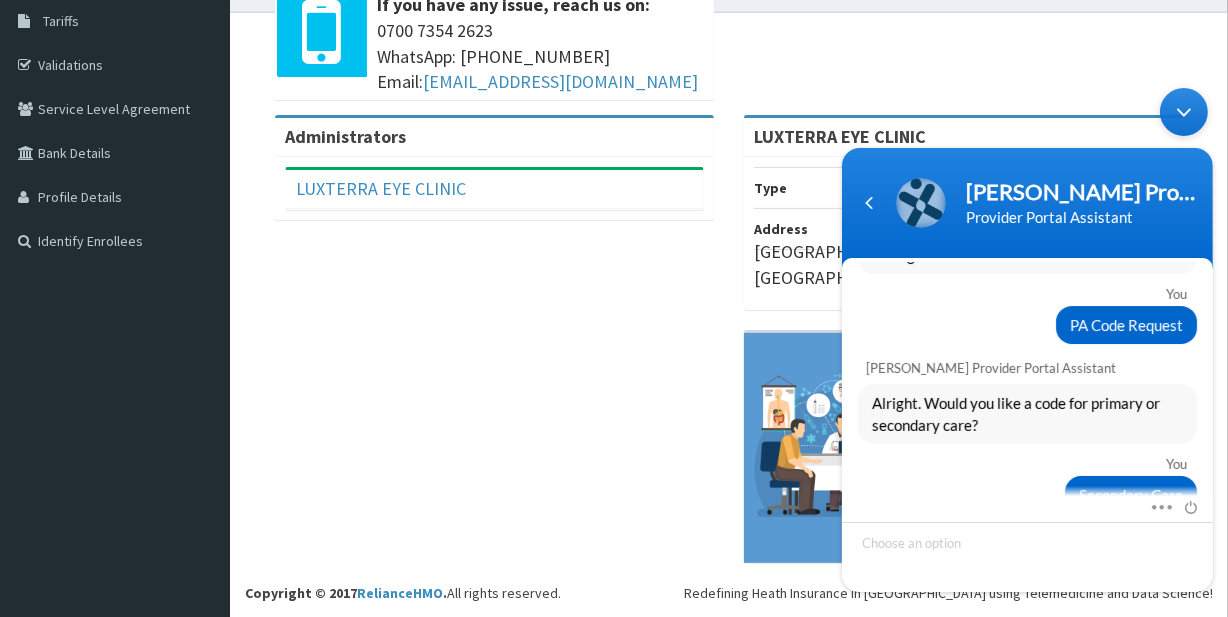 scroll, scrollTop: 954, scrollLeft: 0, axis: vertical 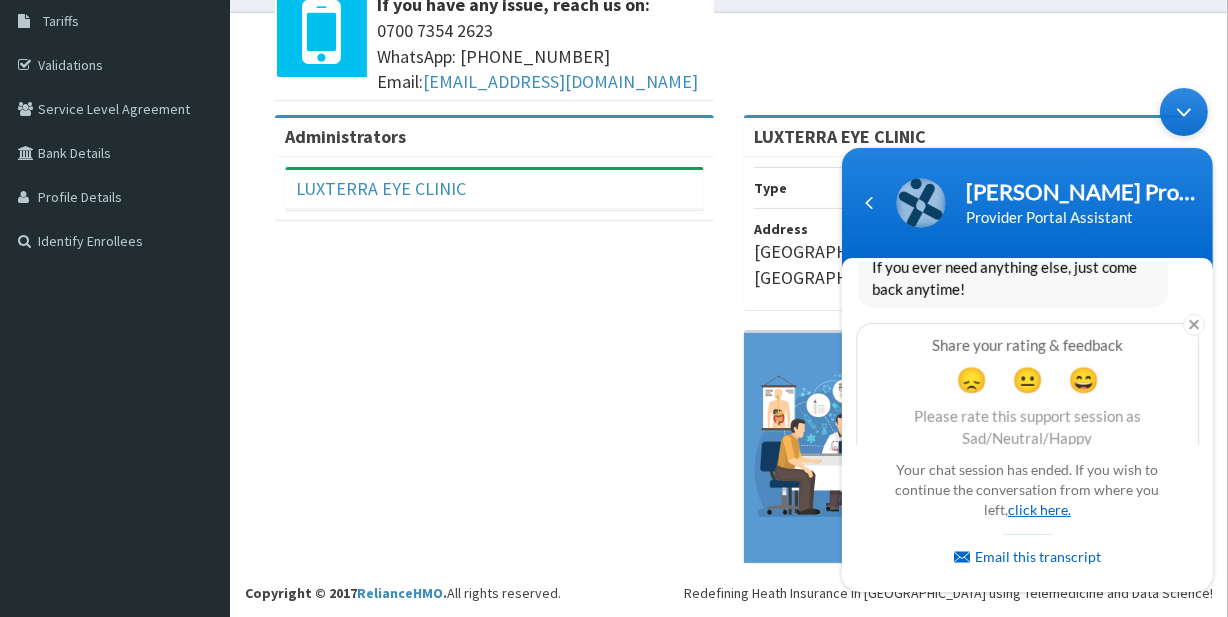 click on "click here." at bounding box center [1038, 508] 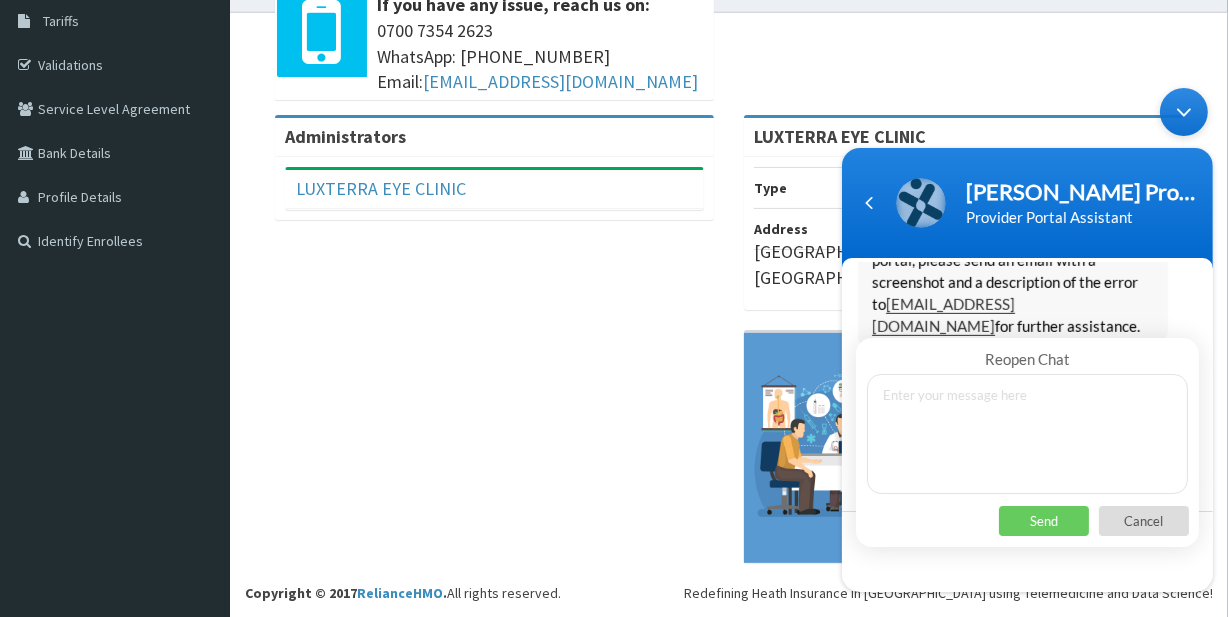 scroll, scrollTop: 949, scrollLeft: 0, axis: vertical 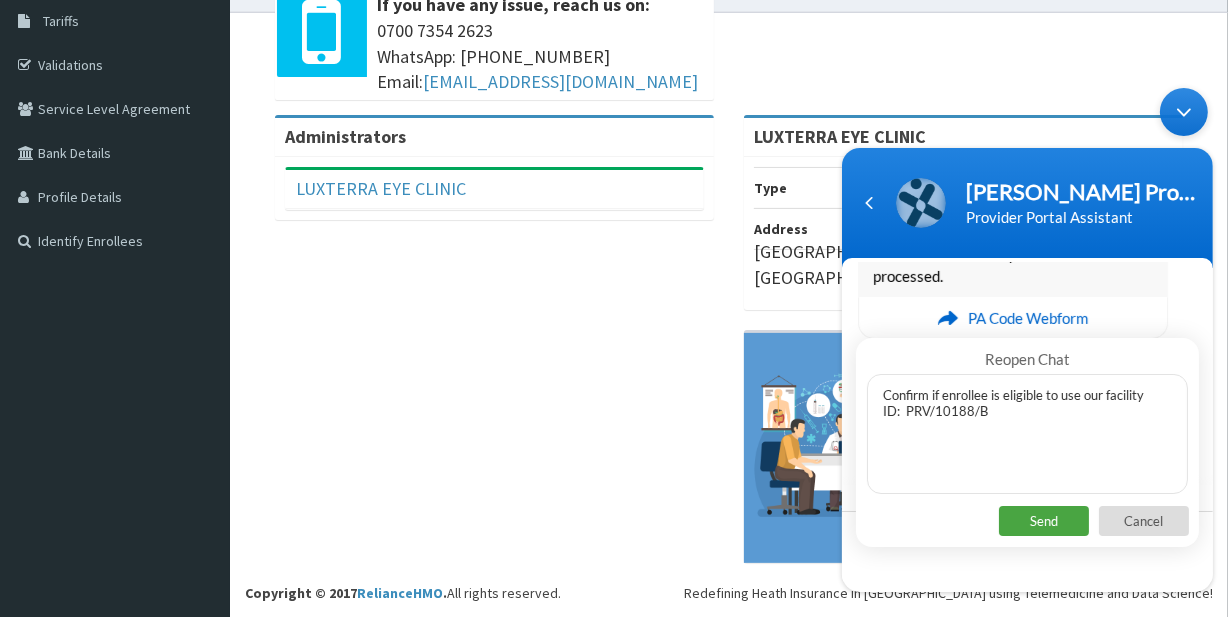 type on "Confirm if enrollee is eligible to use our facility                         ID:  PRV/10188/B" 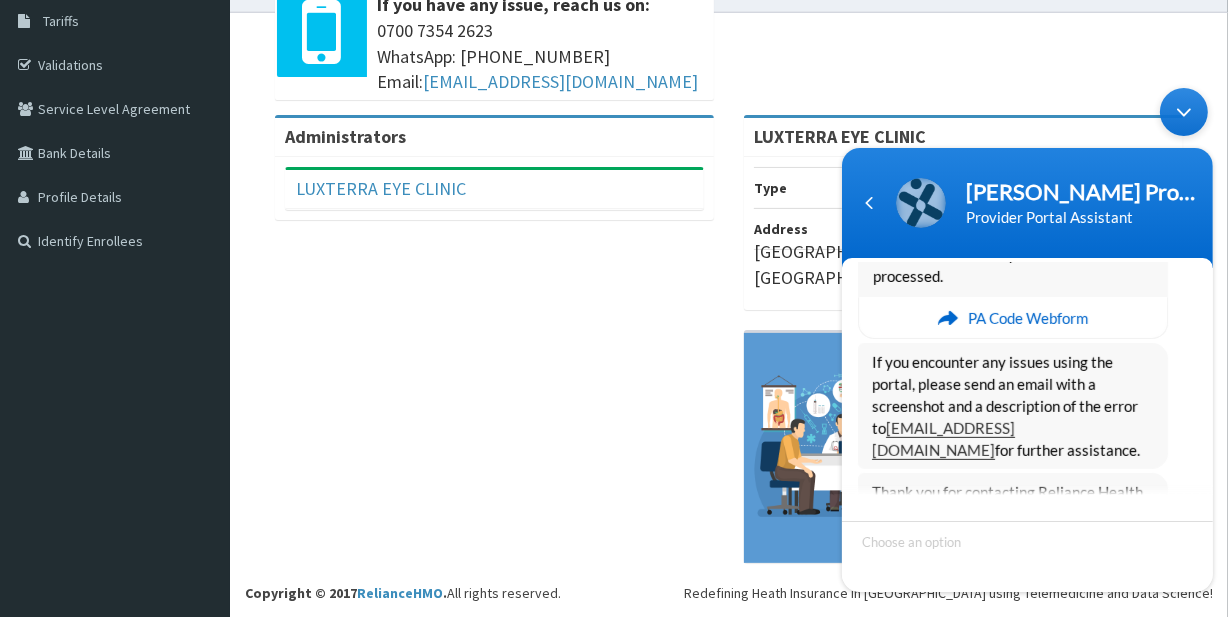 scroll, scrollTop: 1194, scrollLeft: 0, axis: vertical 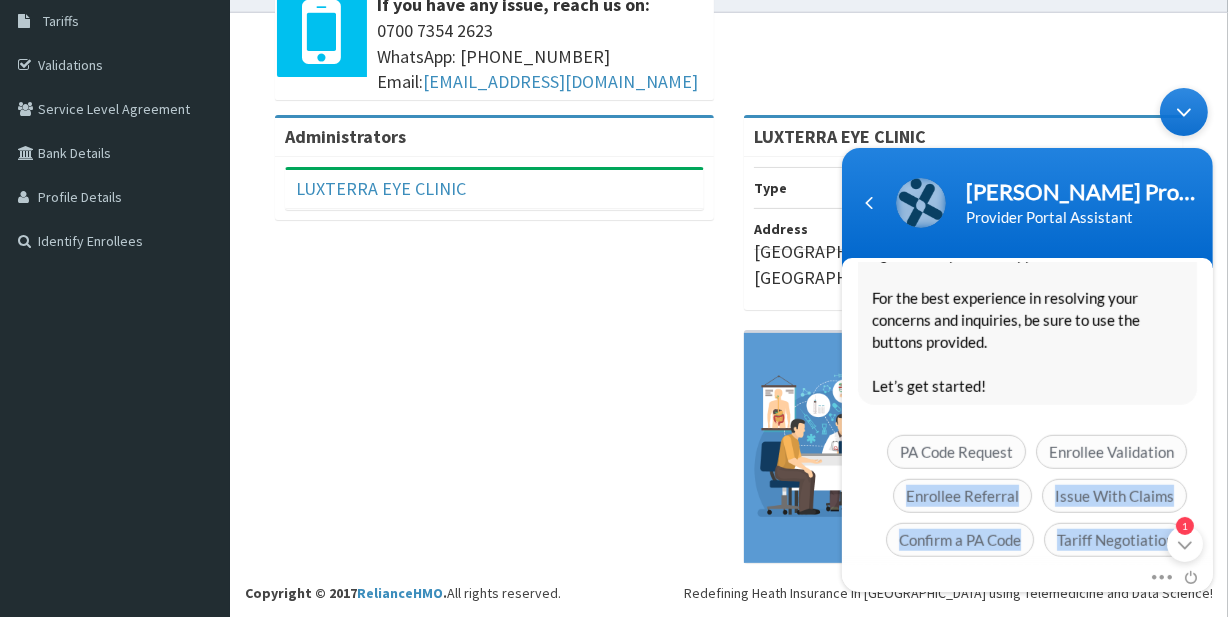 drag, startPoint x: 1207, startPoint y: 518, endPoint x: 1209, endPoint y: 568, distance: 50.039986 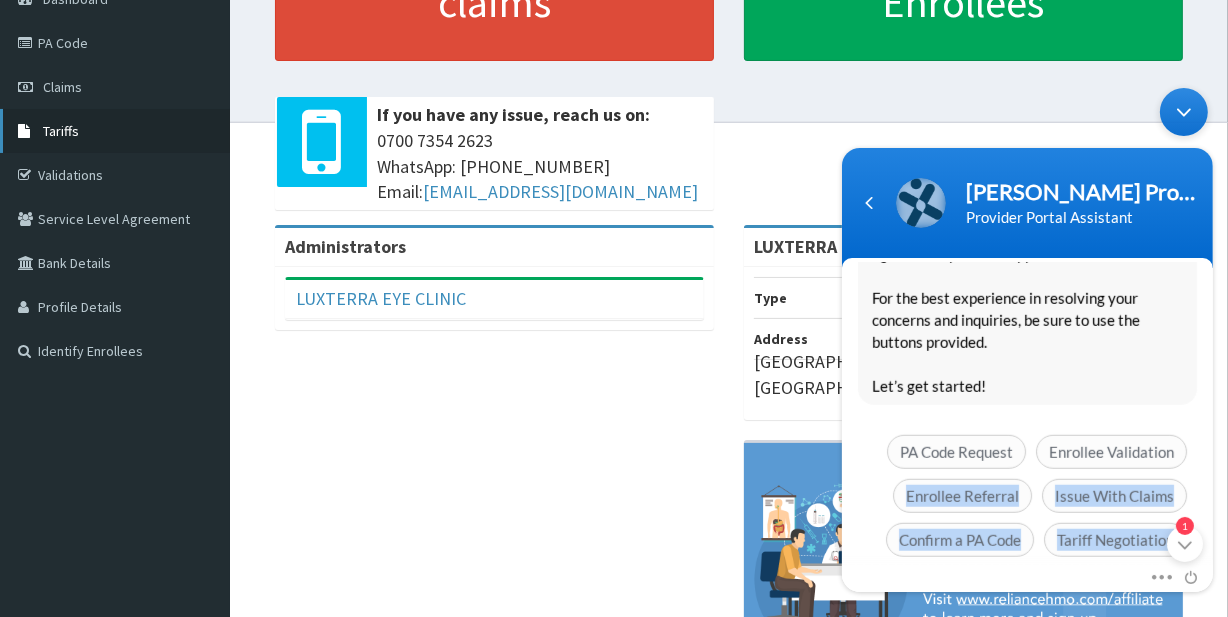 scroll, scrollTop: 0, scrollLeft: 0, axis: both 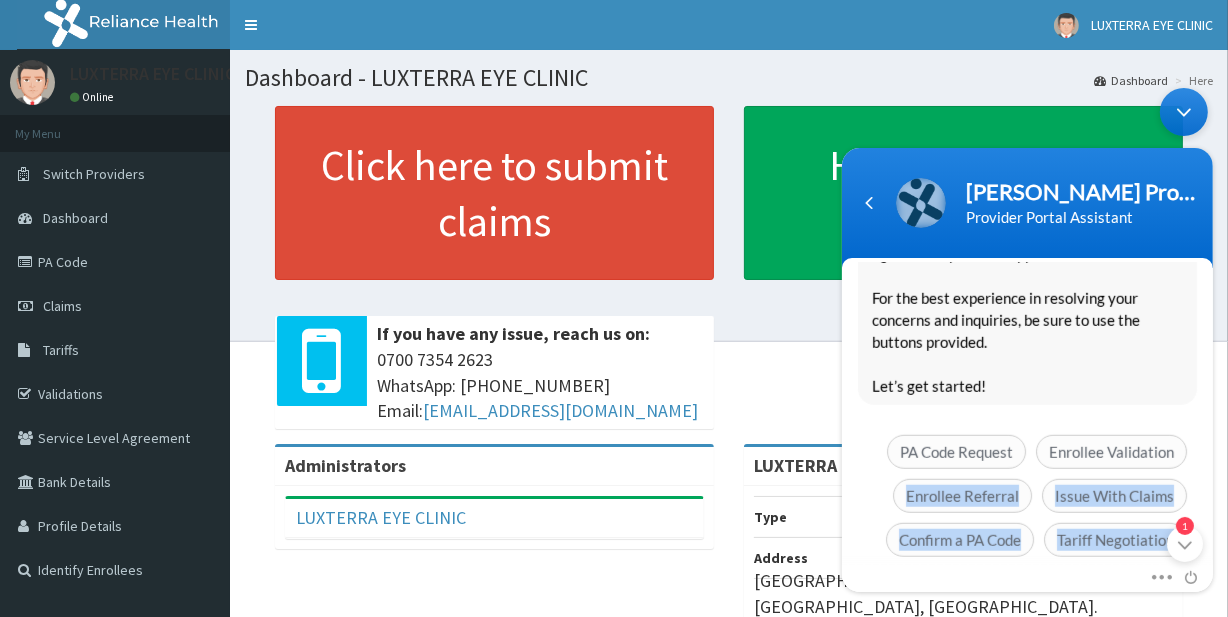 click on "Naomi Provider Portal Assistant  Hello ! Welcome to Reliance Health! 🙋🏾‍♀️ My name is Naomi. What can I help you with? I'm designed to help with common questions like access to care, plan renewal, booking appointments, and more. If your request falls outside of these topics, please use the buttons to get connected to an agent for top-notch support. For the best experience in resolving your concerns and inquiries, be sure to use the buttons provided. Let’s get started! PA Code Request Enrollee Validation Enrollee Referral Issue With Claims Confirm a PA Code Tariff Negotiation" at bounding box center [1026, 263] 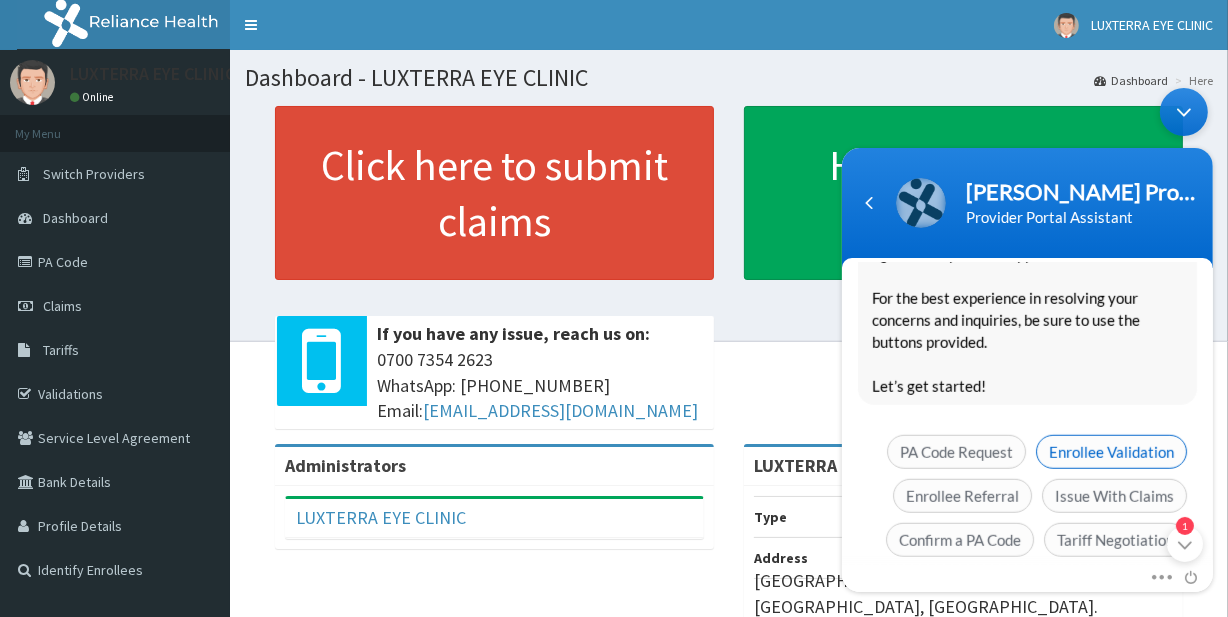 click on "Enrollee Validation" at bounding box center [1110, 451] 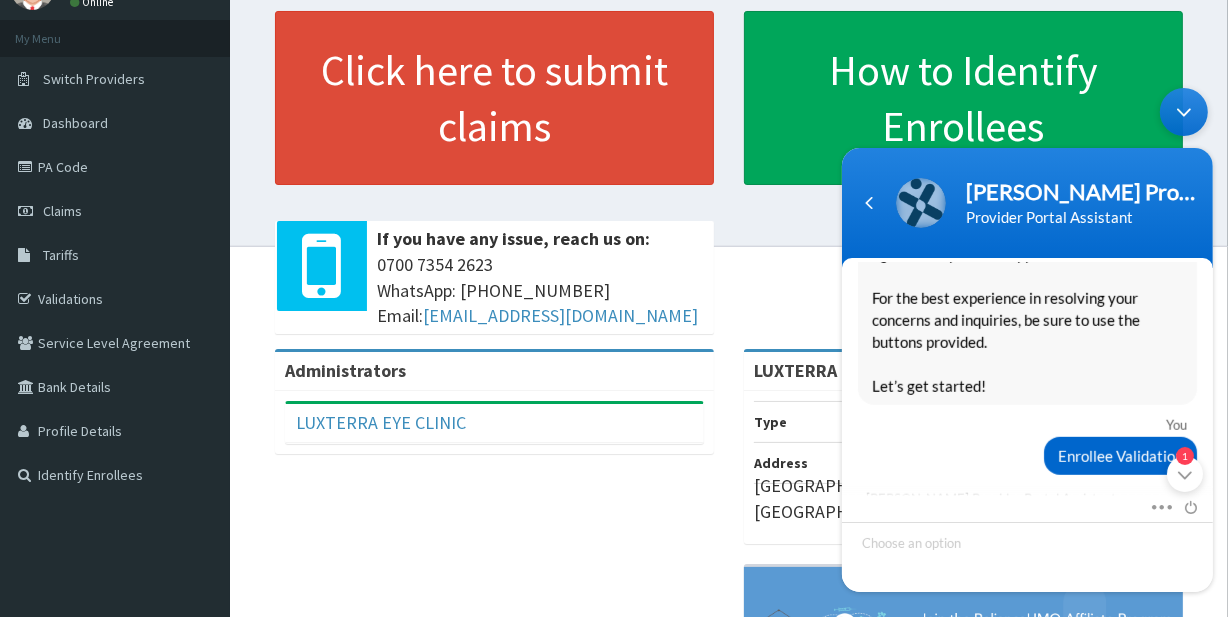 scroll, scrollTop: 97, scrollLeft: 0, axis: vertical 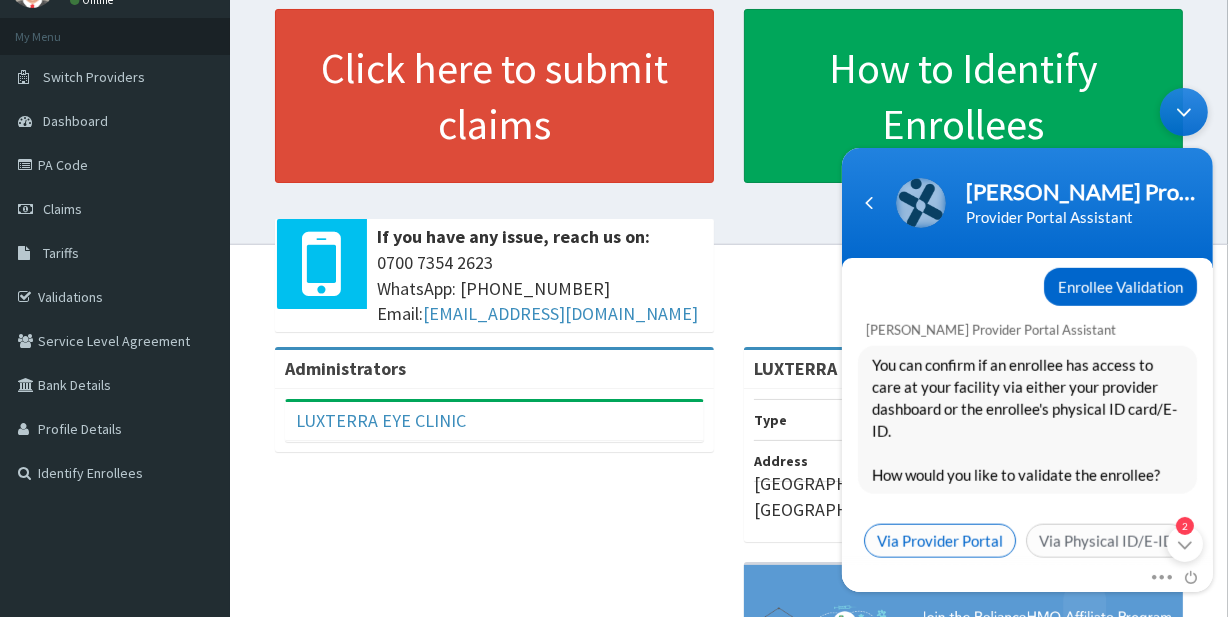 click on "Via Provider Portal" at bounding box center (939, 540) 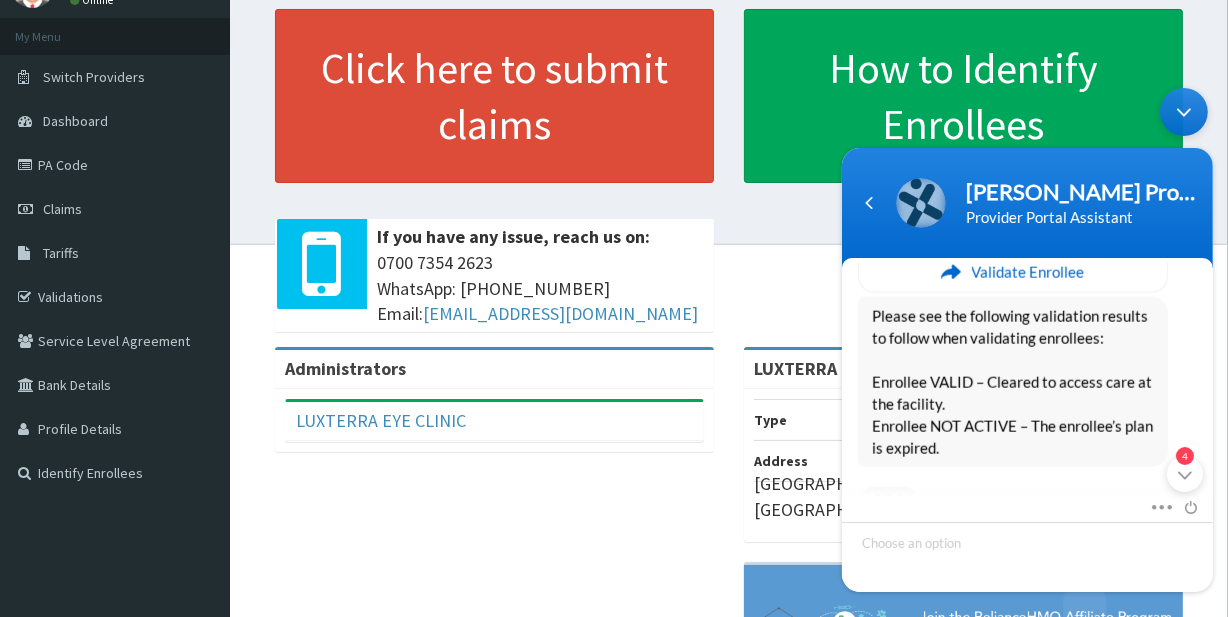 scroll, scrollTop: 2533, scrollLeft: 0, axis: vertical 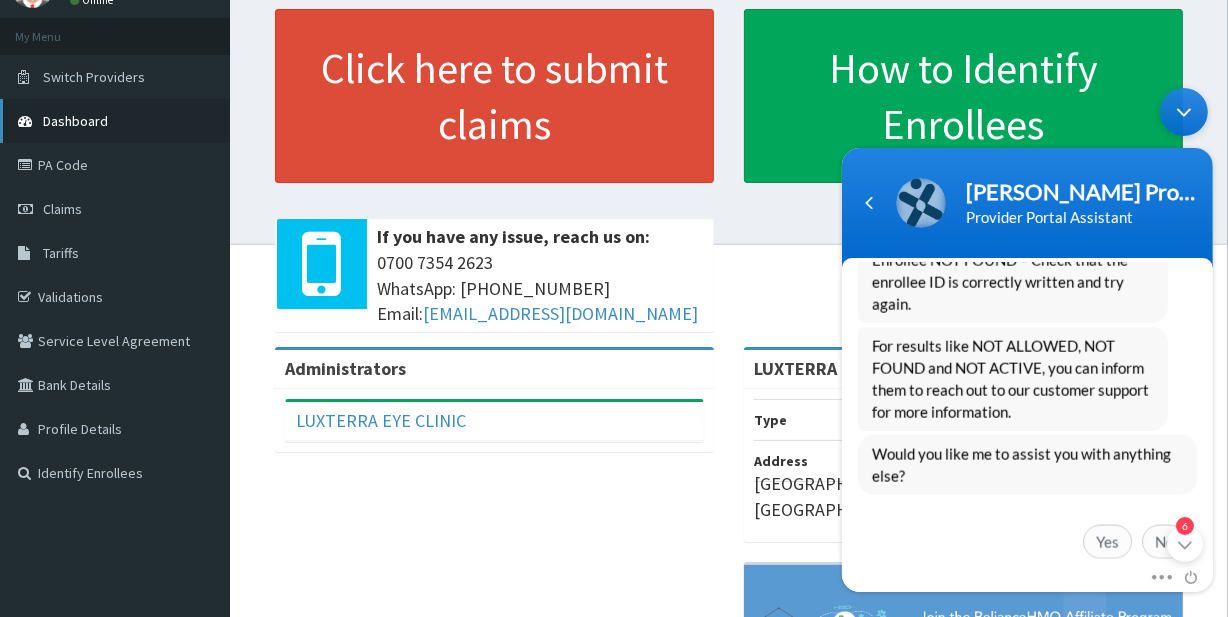 click on "Dashboard" at bounding box center [75, 121] 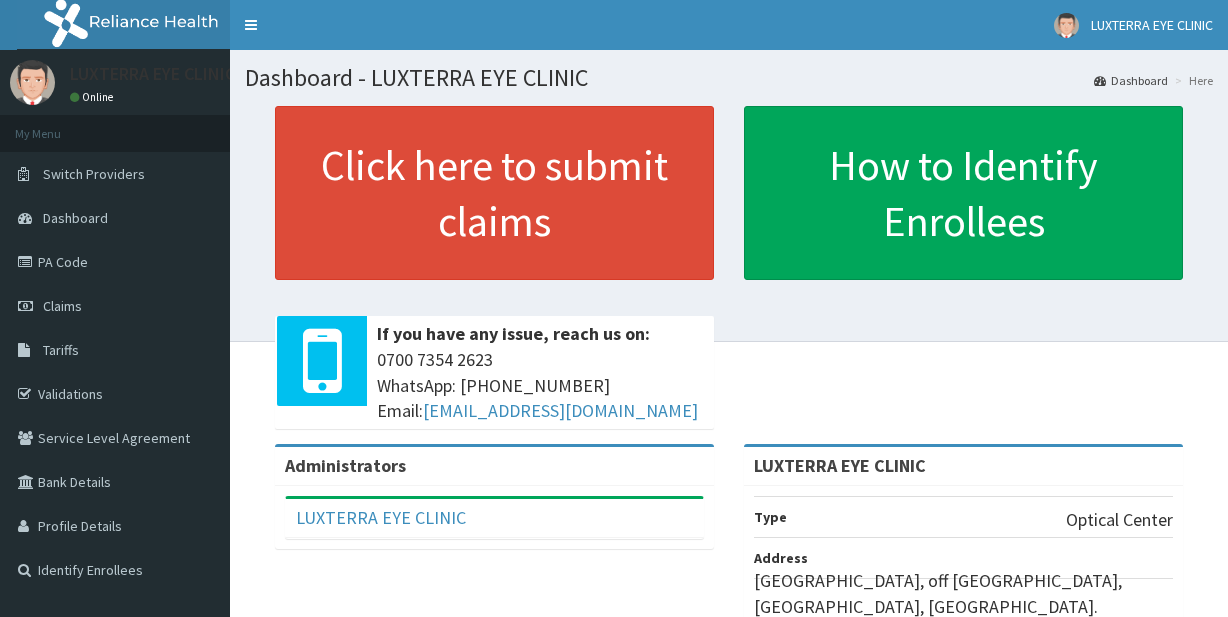 scroll, scrollTop: 329, scrollLeft: 0, axis: vertical 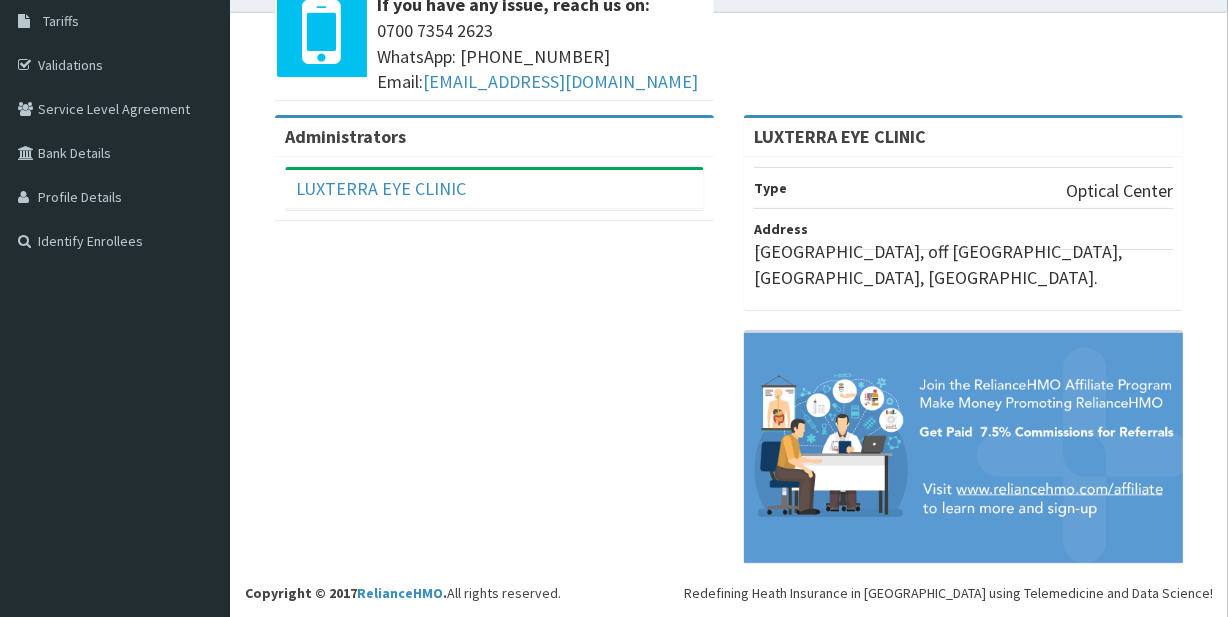 click on "RelianceHMO Provider Portal | Dashboard
R EL
Toggle navigation
LUXTERRA EYE CLINIC LUXTERRA EYE CLINIC - [EMAIL_ADDRESS][DOMAIN_NAME] Member since  [DATE] 3:43:45 AM   Profile Sign out
LUXTERRA EYE CLINIC
Online
My Menu
Dashboard" 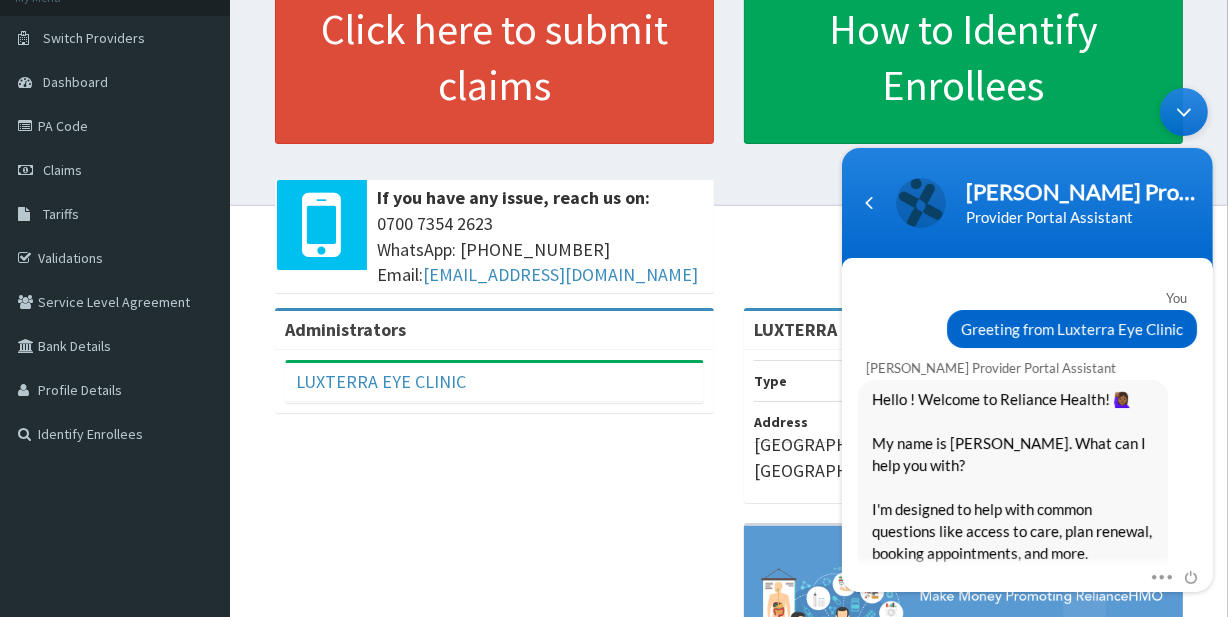 scroll, scrollTop: 105, scrollLeft: 0, axis: vertical 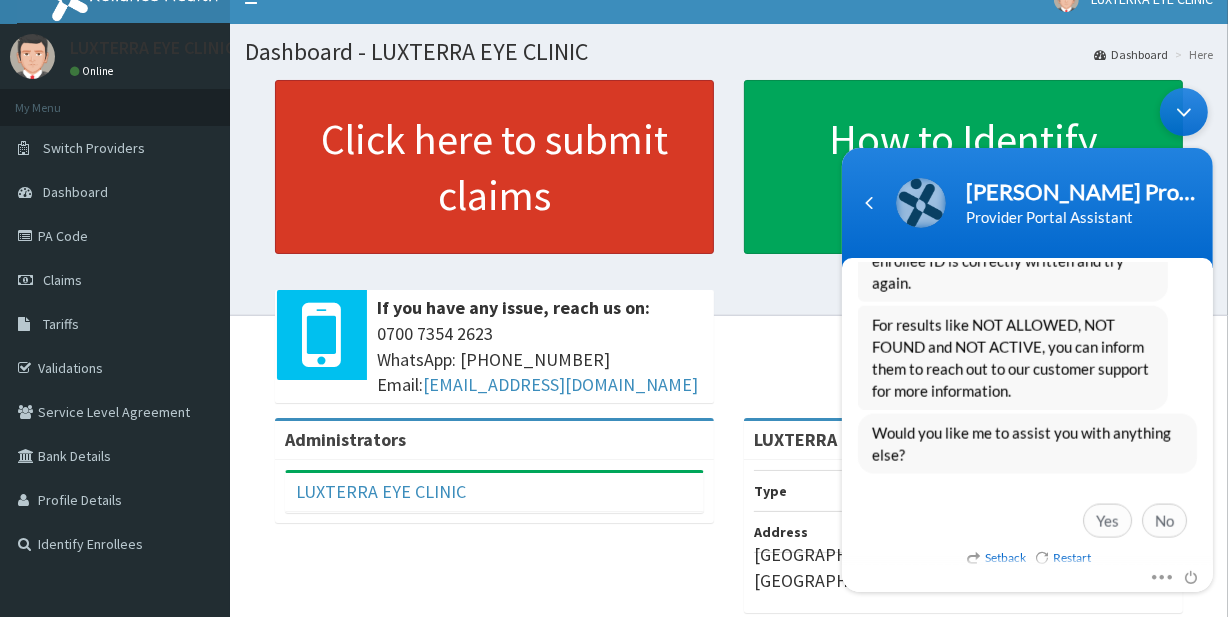 click on "Click here to submit claims" at bounding box center (494, 167) 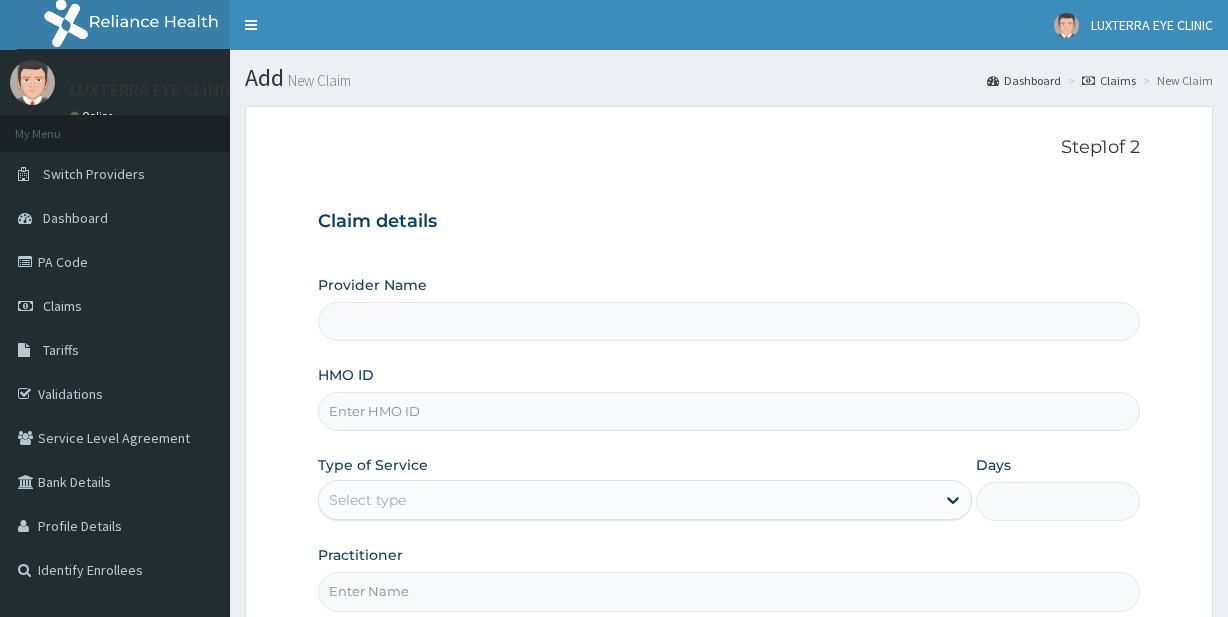 scroll, scrollTop: 0, scrollLeft: 0, axis: both 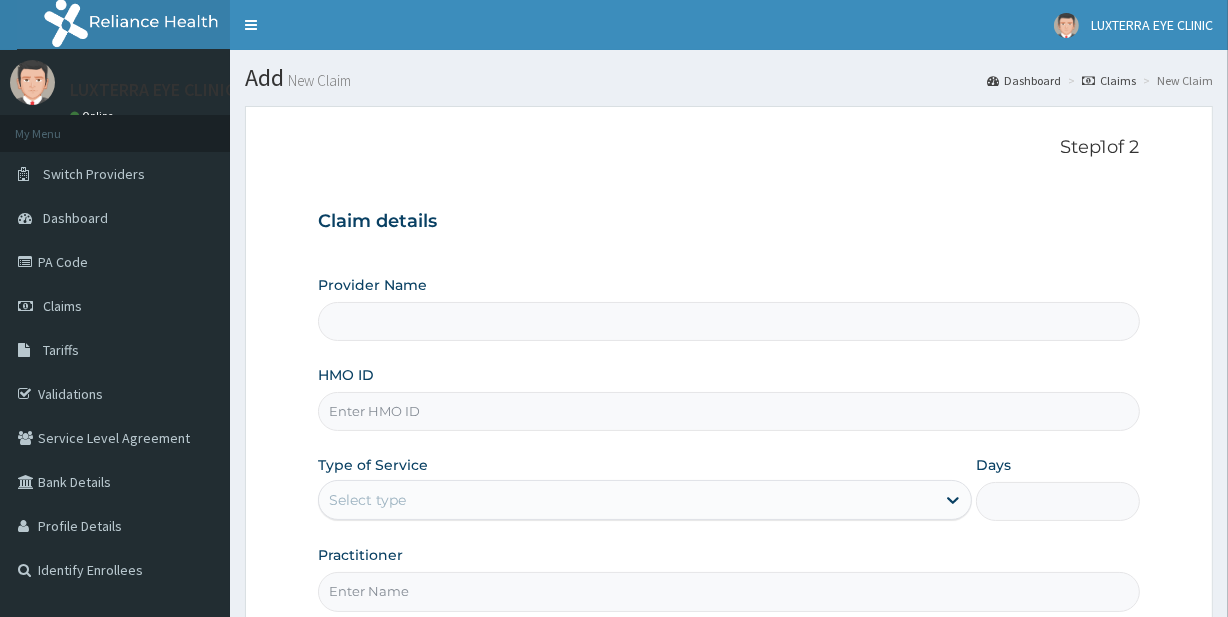 type on "LUXTERRA EYE CLINIC" 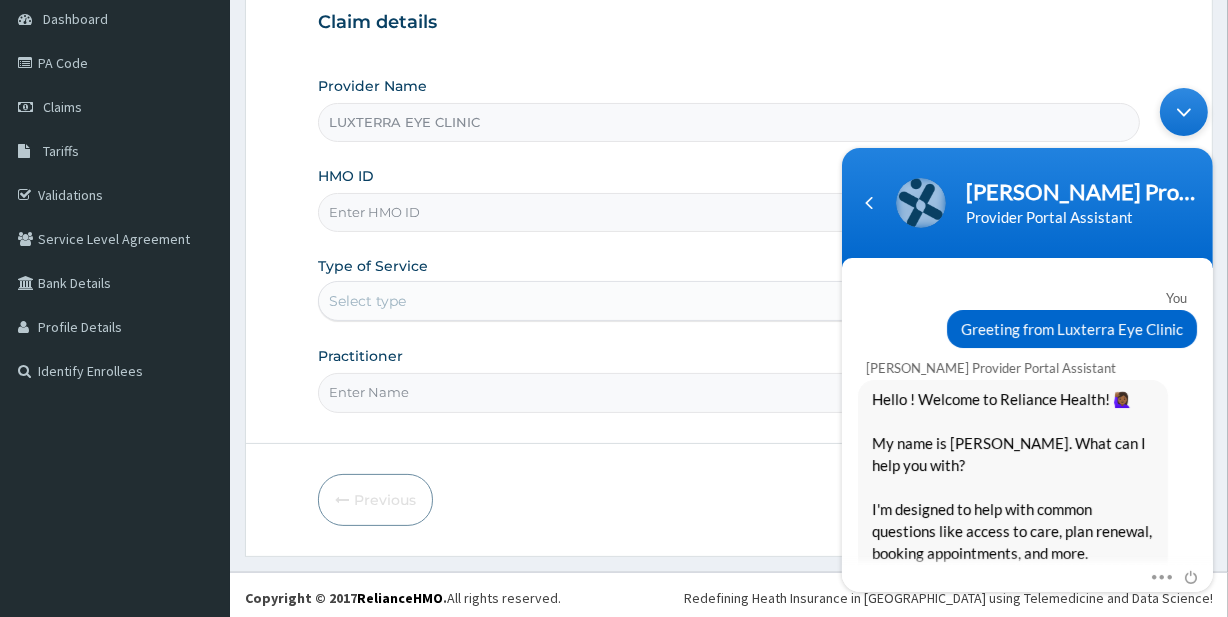 scroll, scrollTop: 202, scrollLeft: 0, axis: vertical 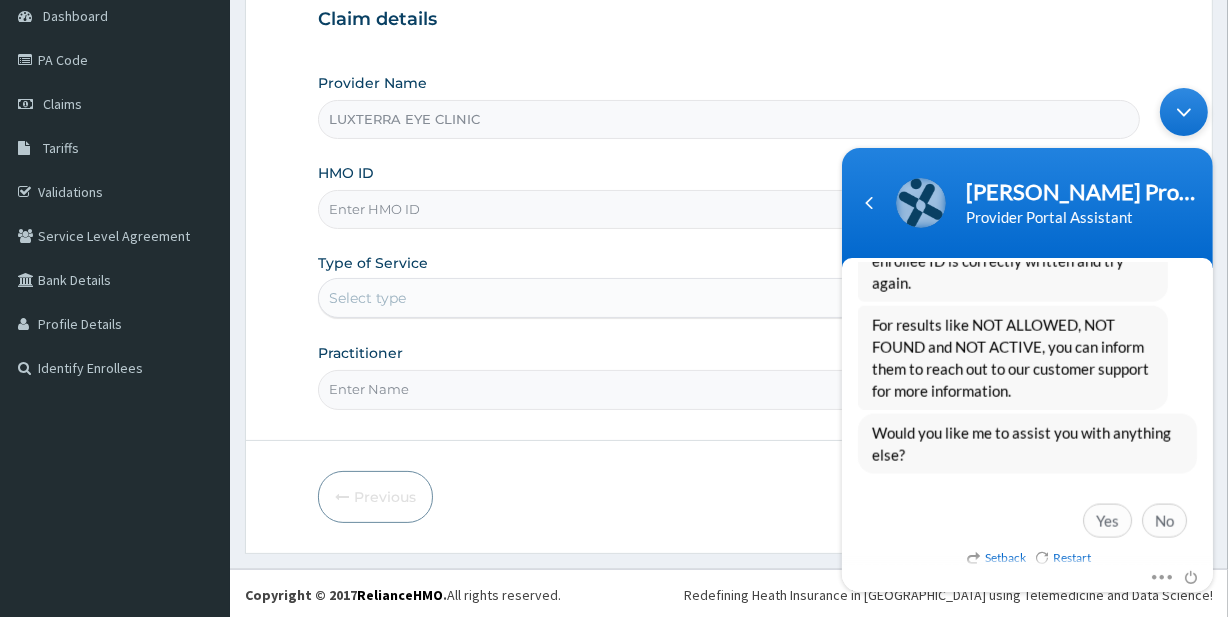 click on "R EL
Toggle navigation
LUXTERRA EYE CLINIC LUXTERRA EYE CLINIC - luxterraeyeclinic@gmail.com Member since  October 24, 2021 at 3:43:45 AM   Profile Sign out" at bounding box center (614, 209) 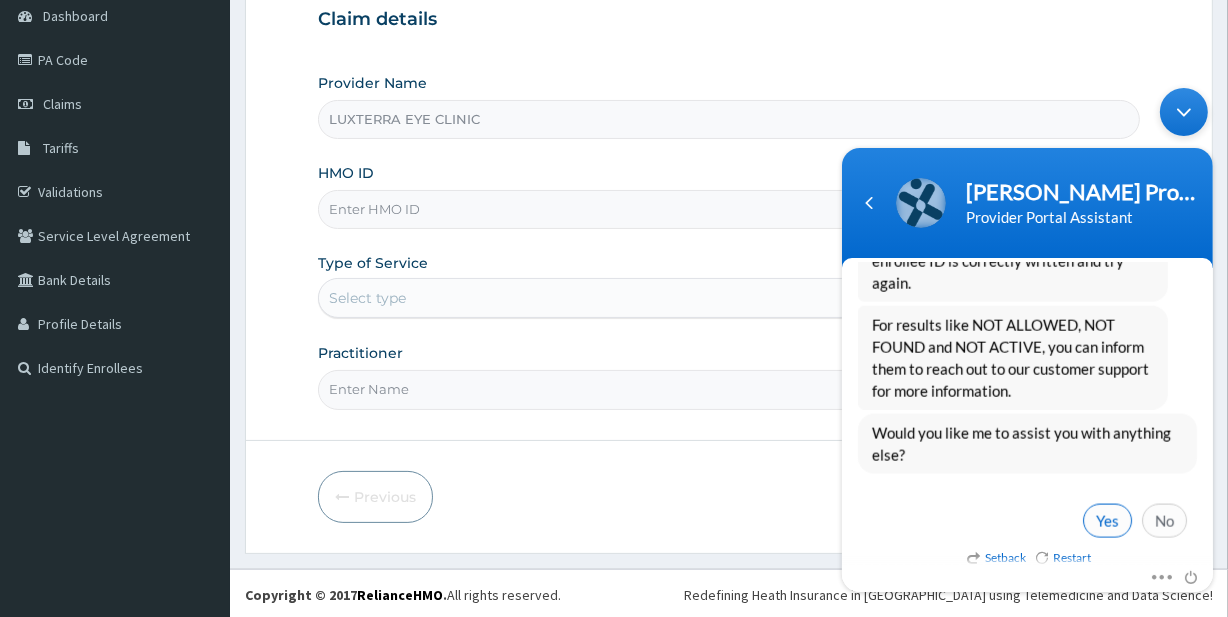 click on "Yes" at bounding box center [1106, 520] 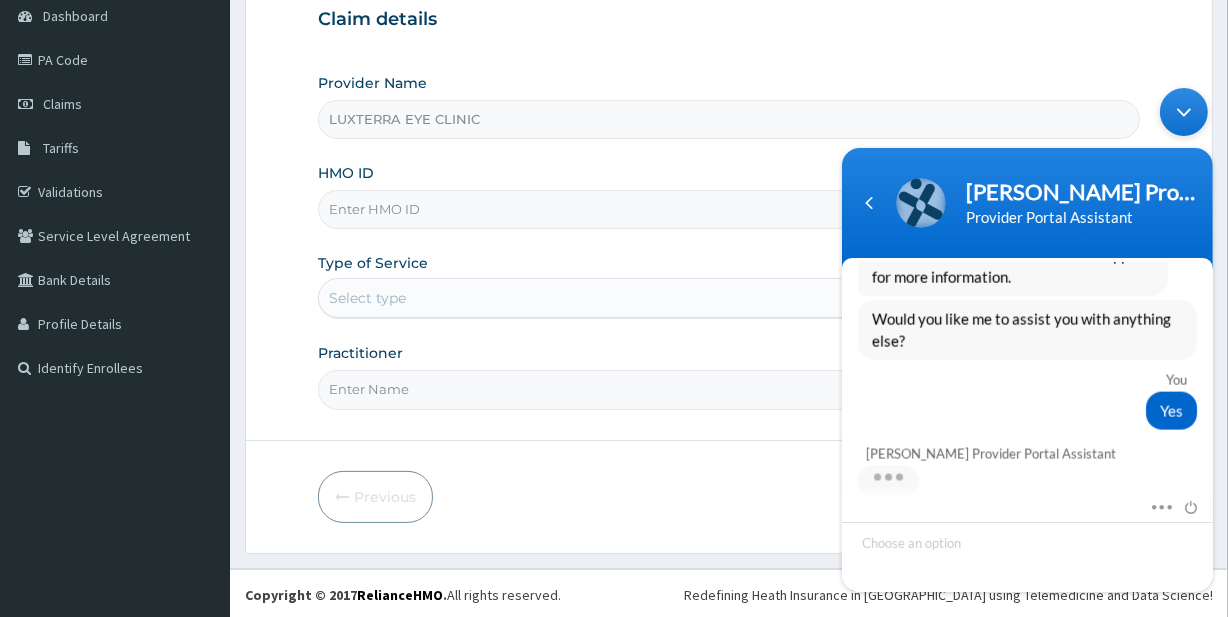 scroll, scrollTop: 3050, scrollLeft: 0, axis: vertical 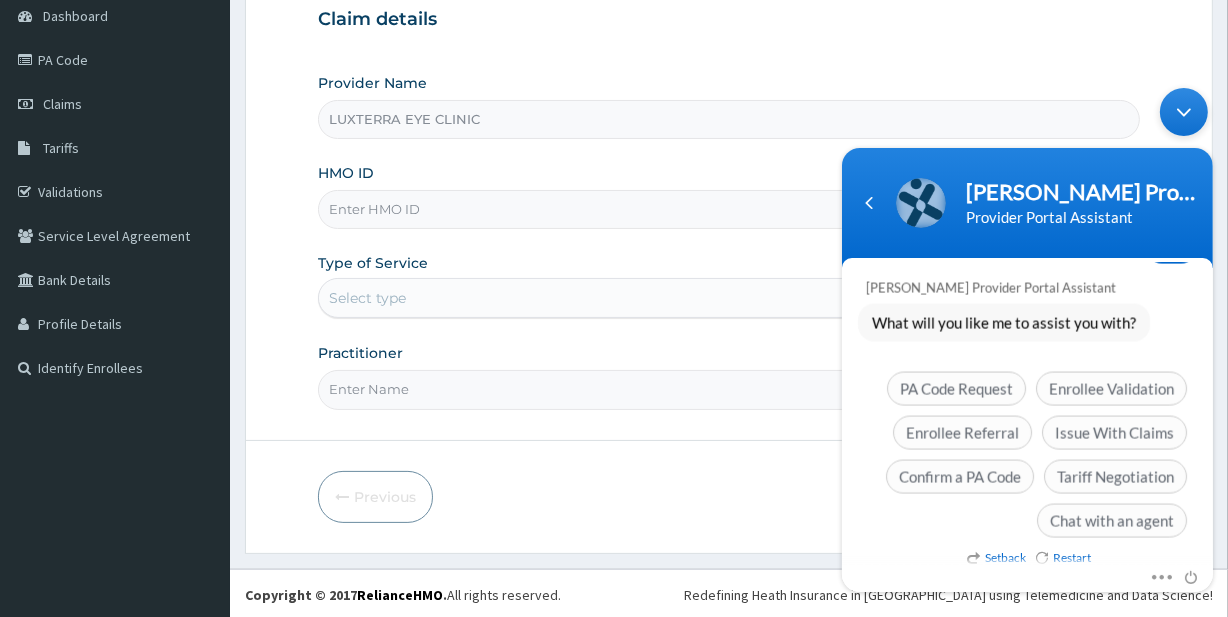 click at bounding box center [1183, 111] 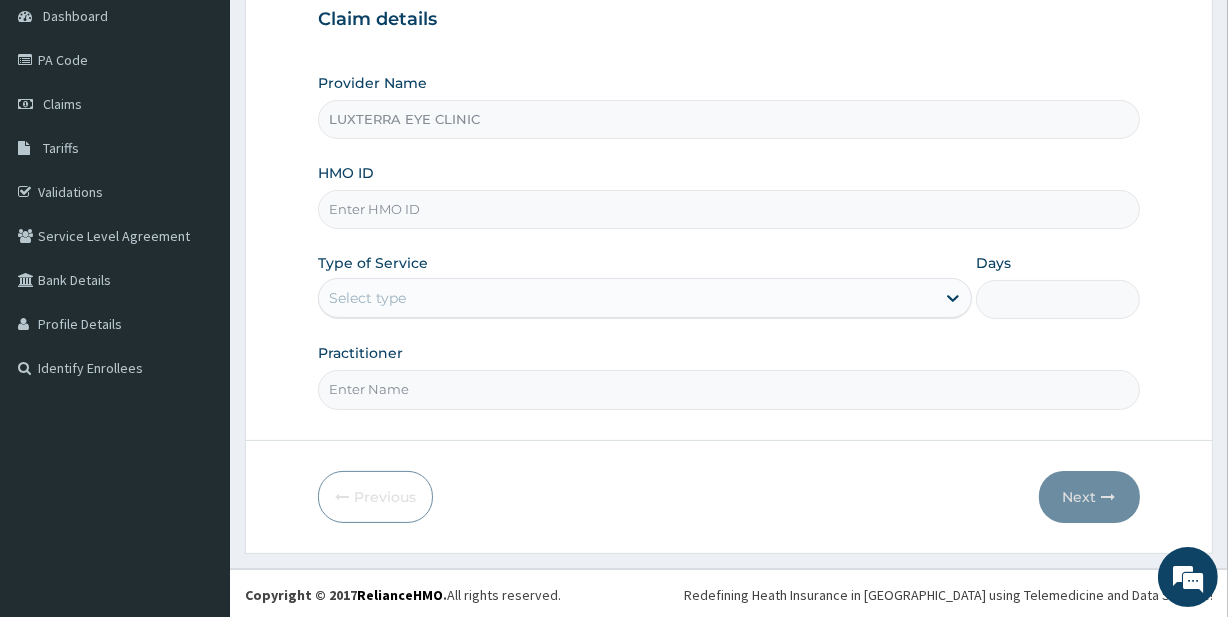 click on "HMO ID" at bounding box center [728, 209] 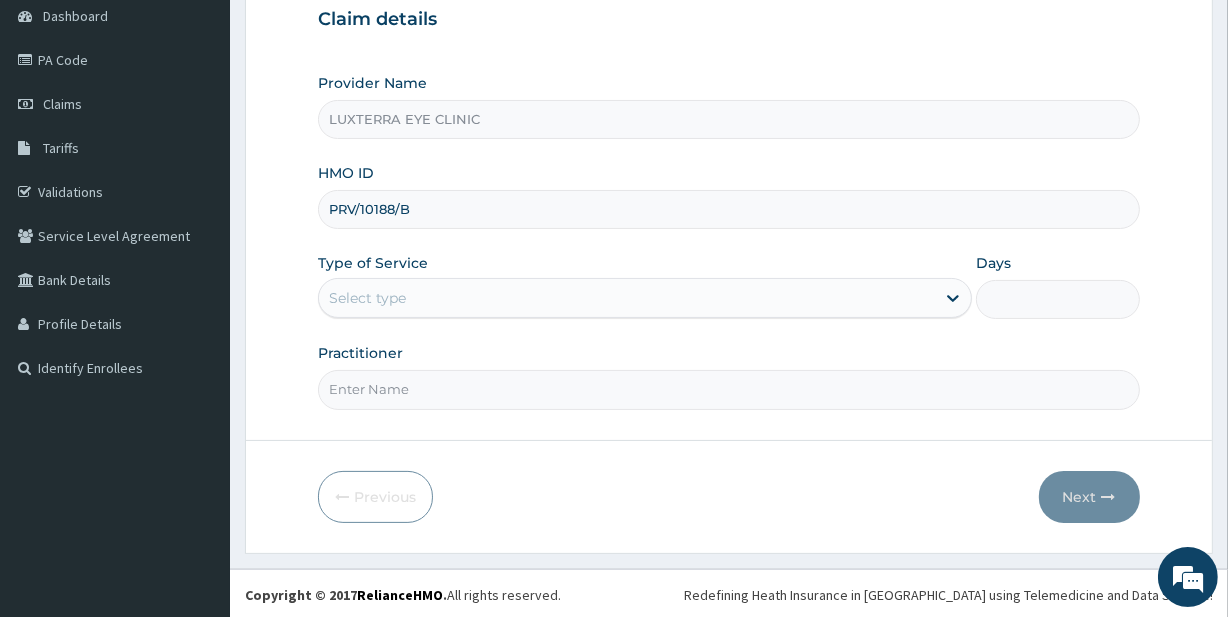 type on "PRV/10188/B" 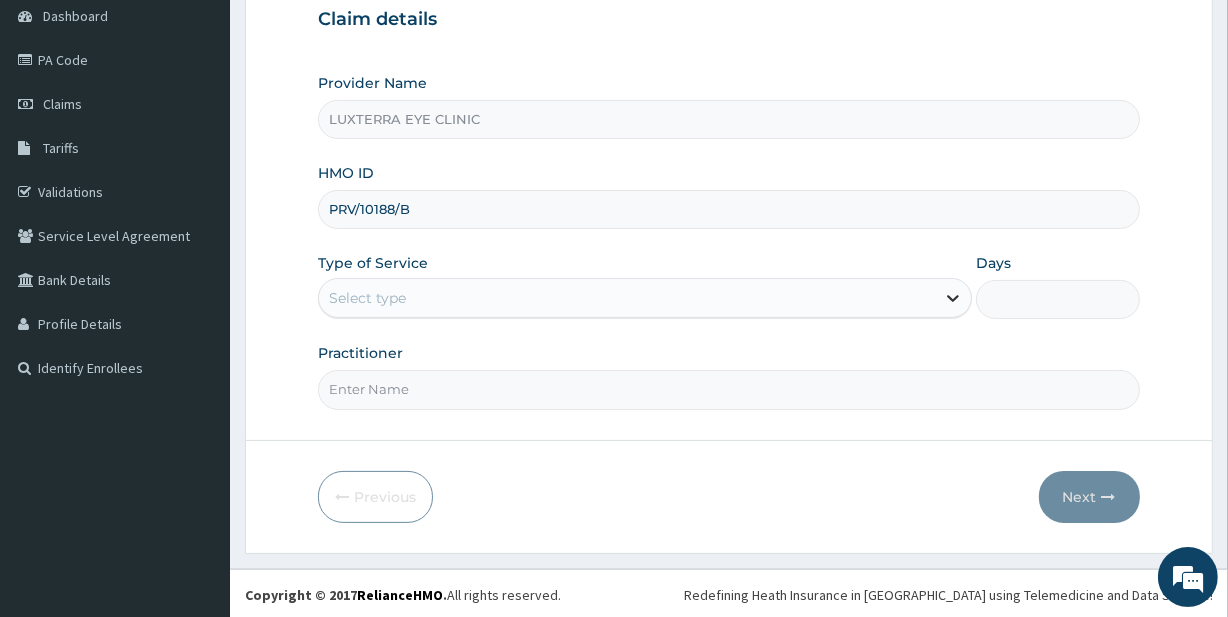 click 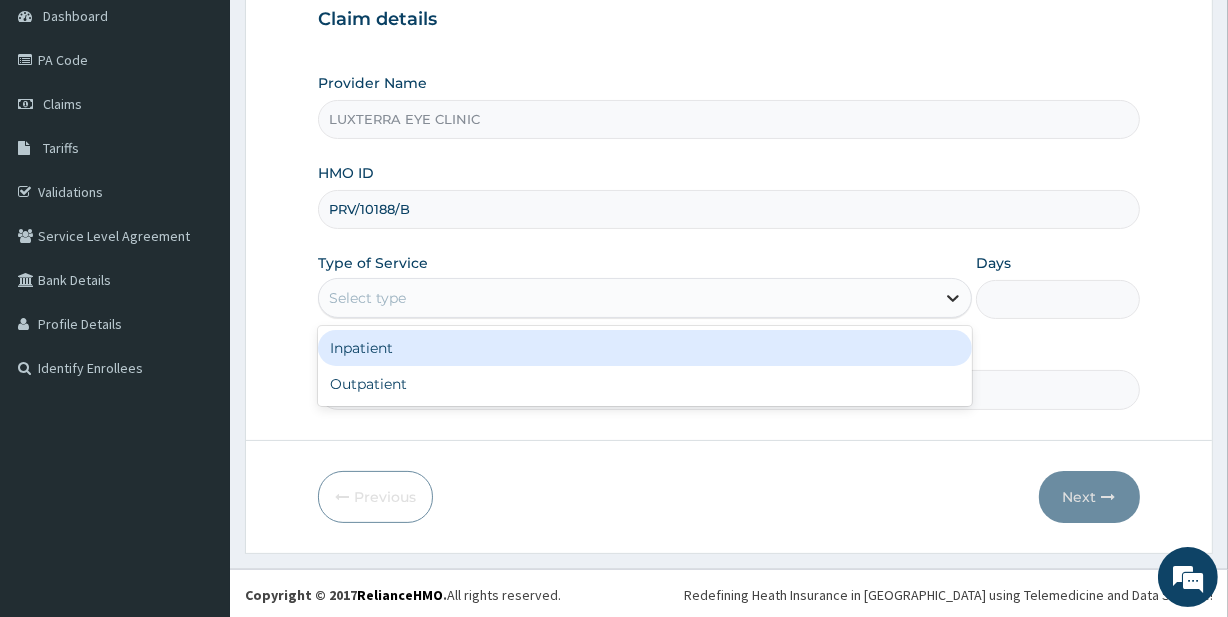 click 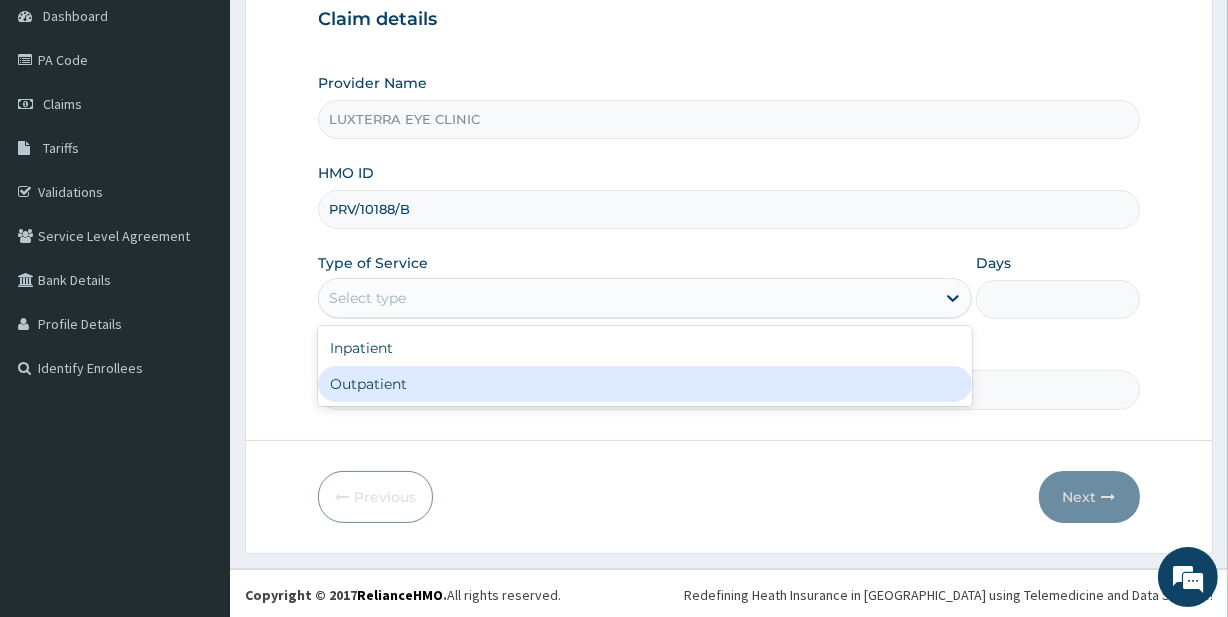 click on "Outpatient" at bounding box center [645, 384] 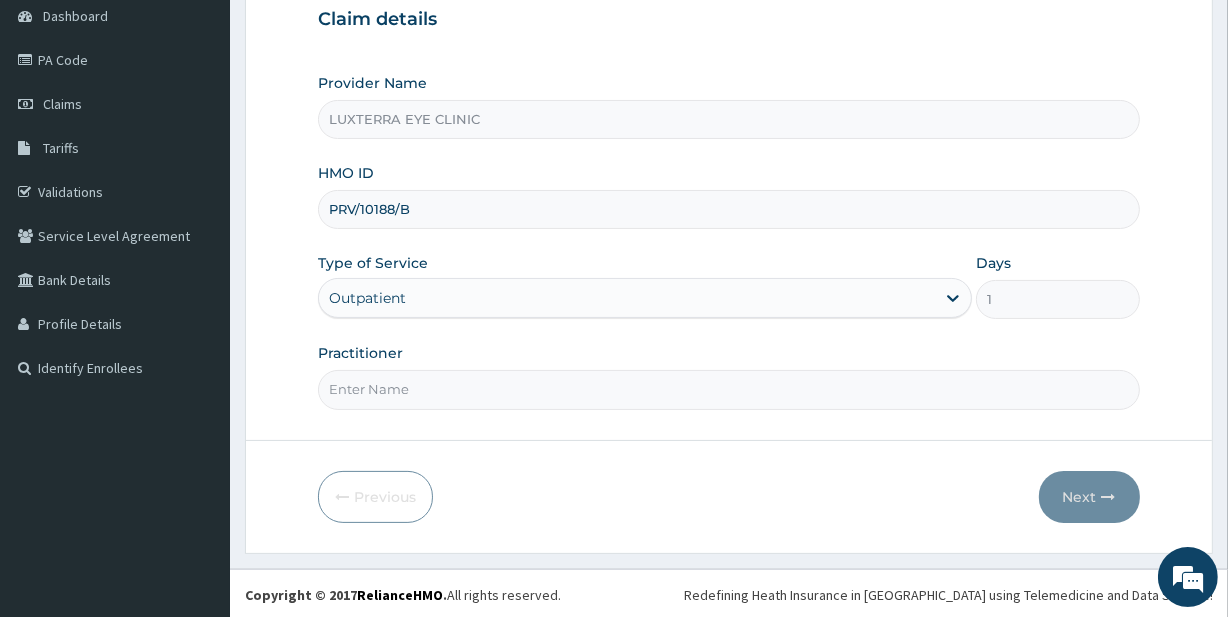 click on "Practitioner" at bounding box center [728, 389] 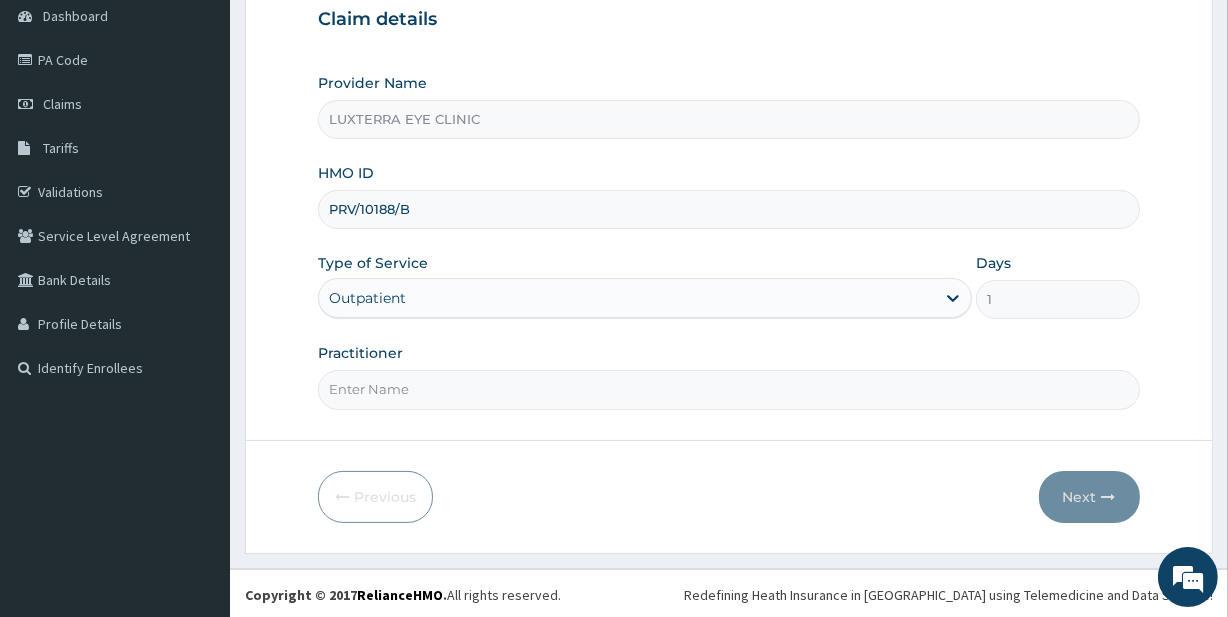 type on "Dr Evoegbulem" 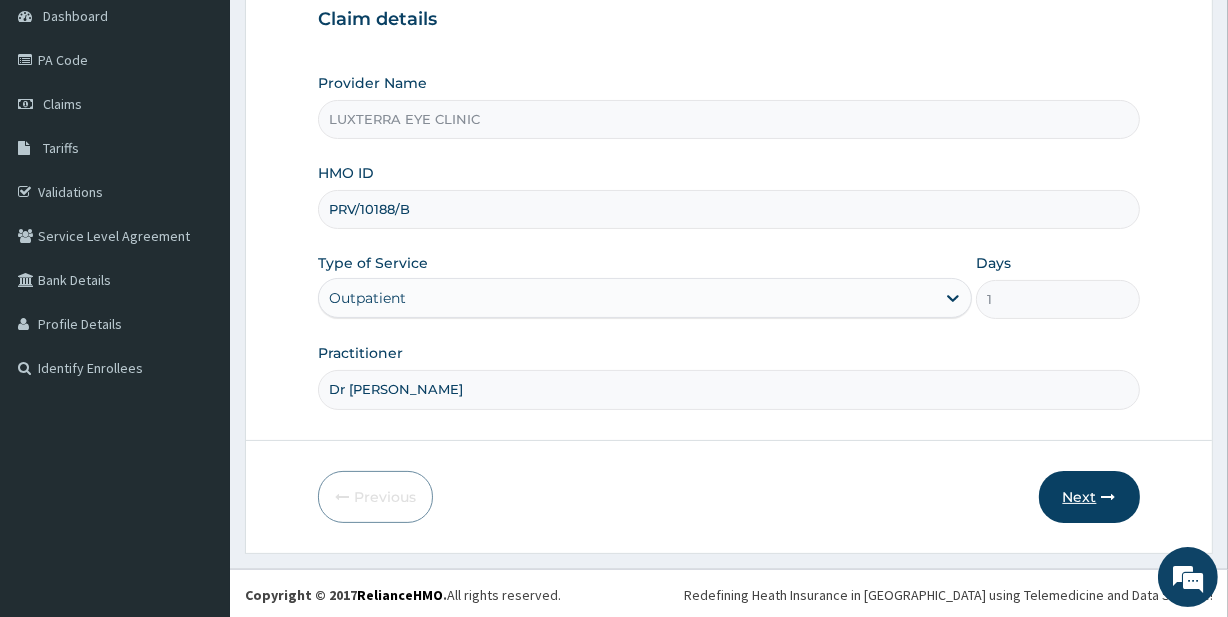 click on "Next" at bounding box center [1089, 497] 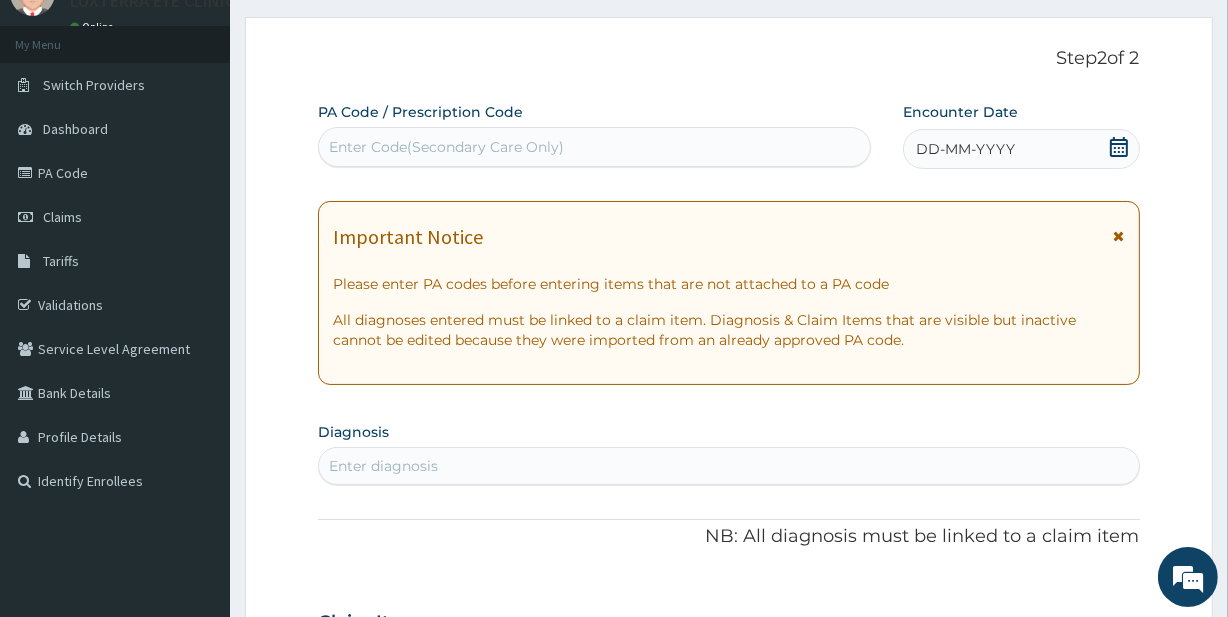 scroll, scrollTop: 0, scrollLeft: 0, axis: both 